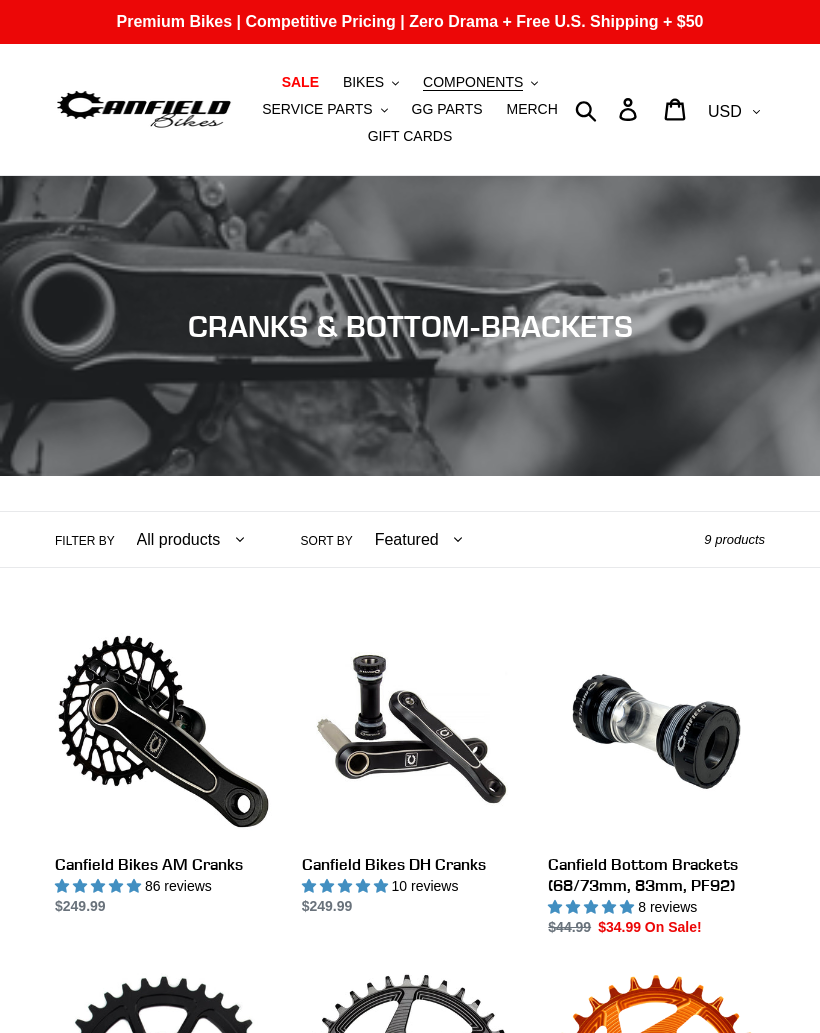 scroll, scrollTop: 0, scrollLeft: 0, axis: both 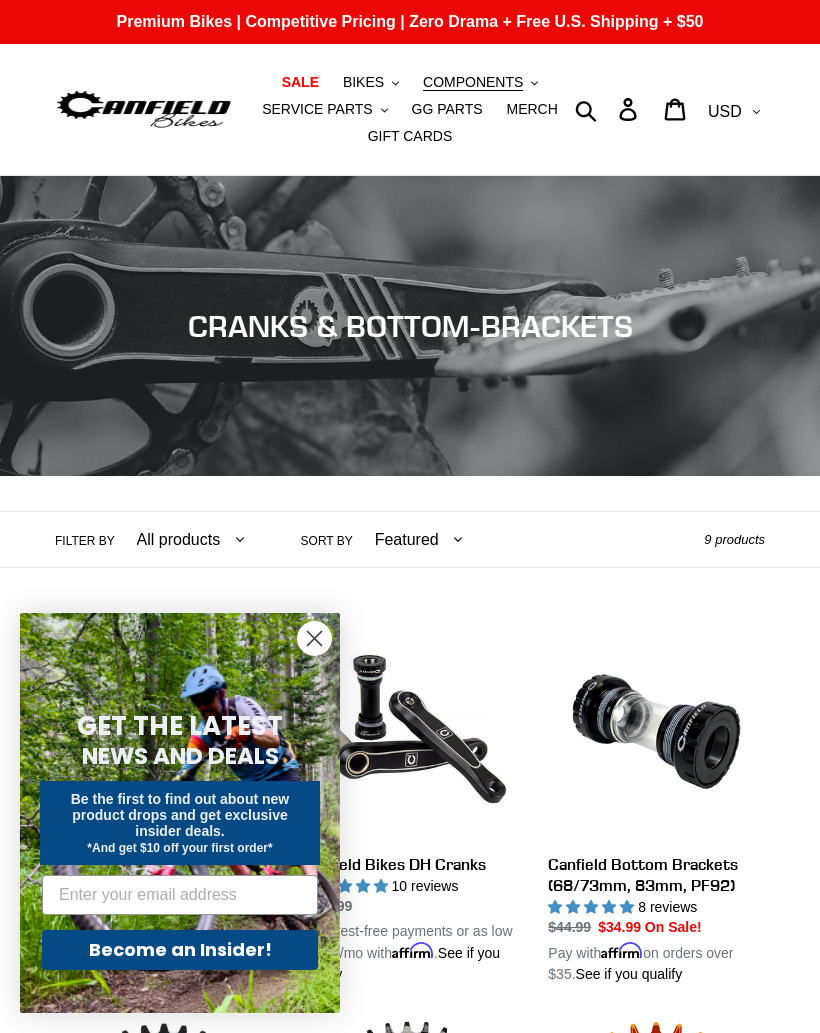 click 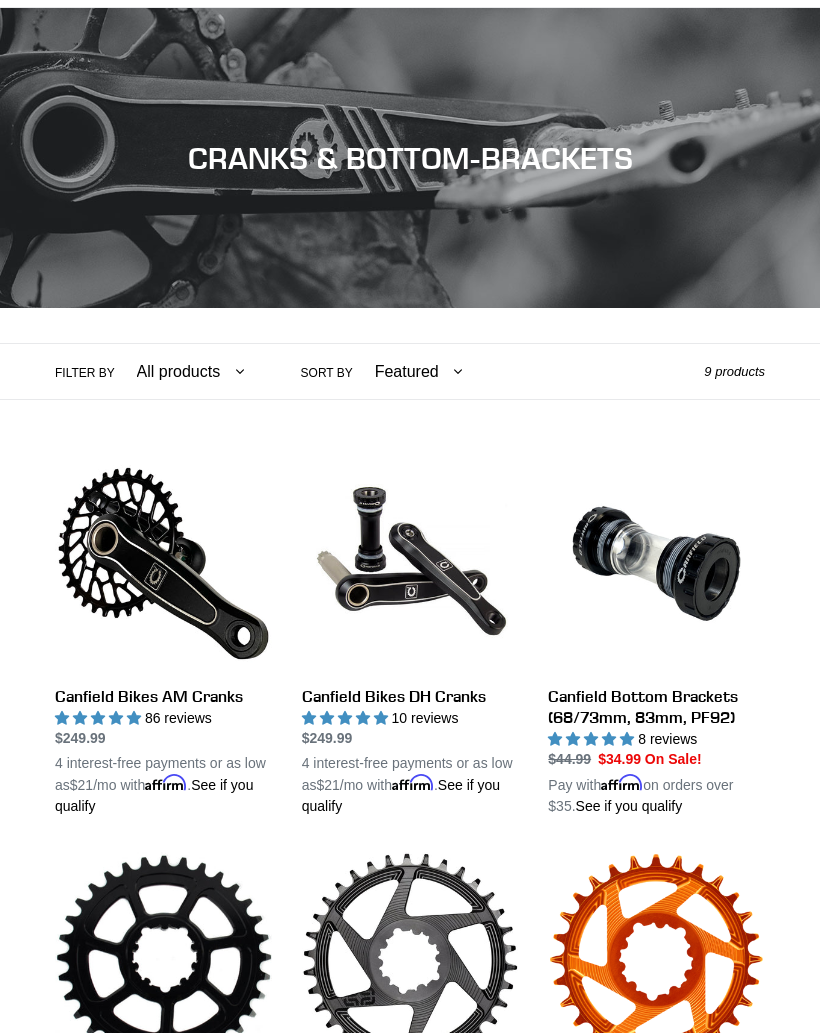 scroll, scrollTop: 337, scrollLeft: 0, axis: vertical 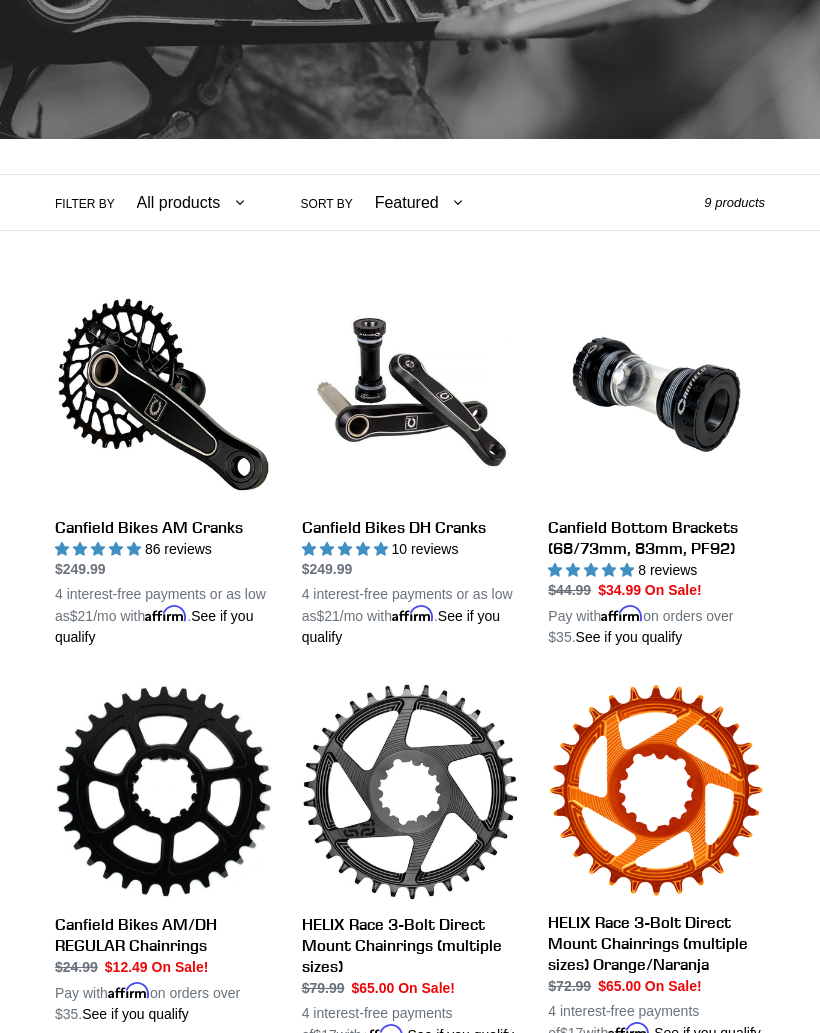 click on "Canfield Bikes AM Cranks" at bounding box center (163, 467) 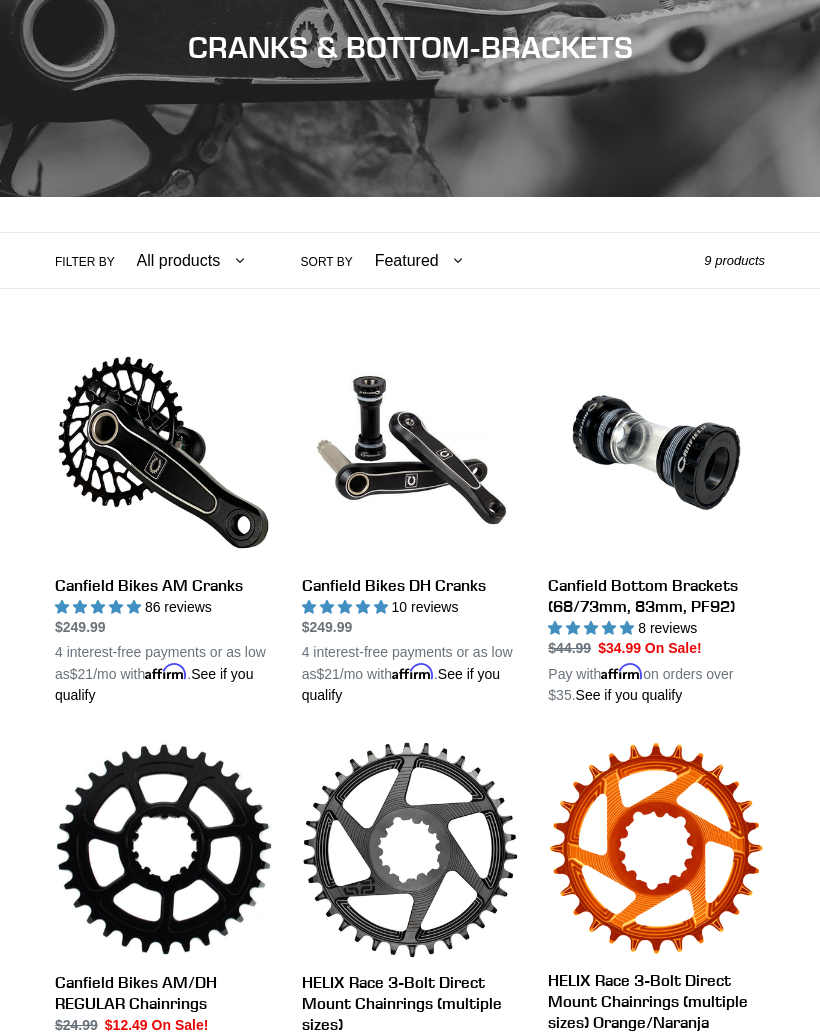 scroll, scrollTop: 279, scrollLeft: 0, axis: vertical 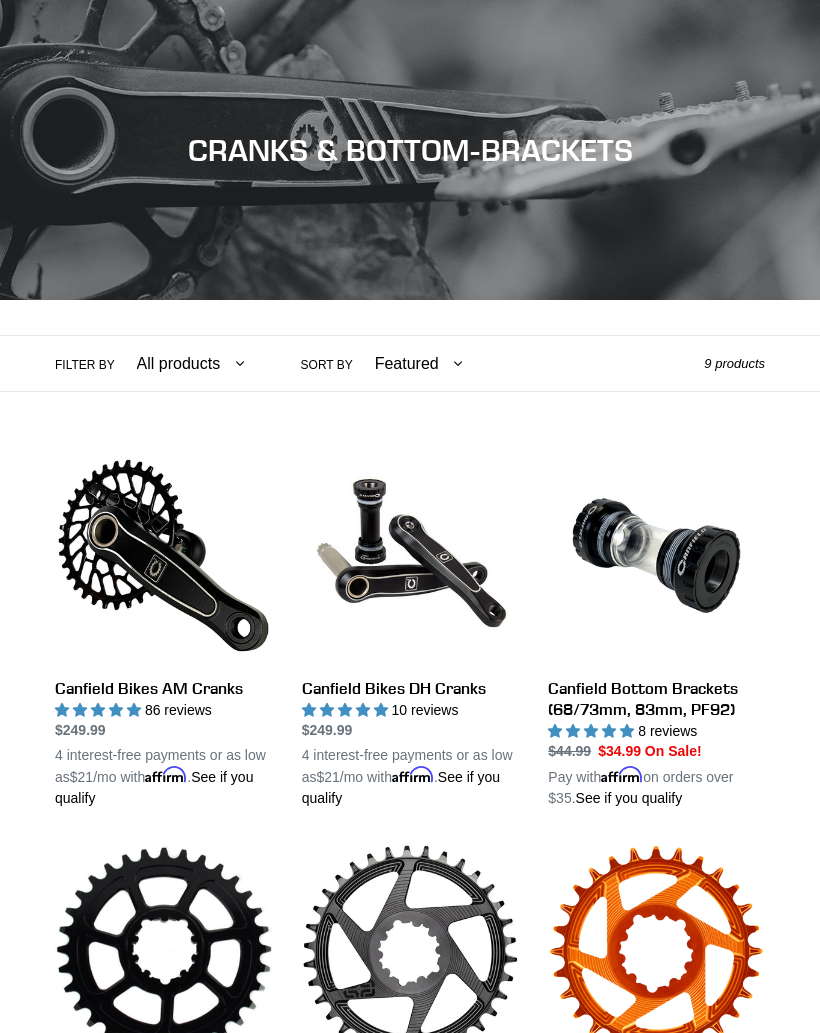 click on "Canfield Bikes AM Cranks" at bounding box center [163, 628] 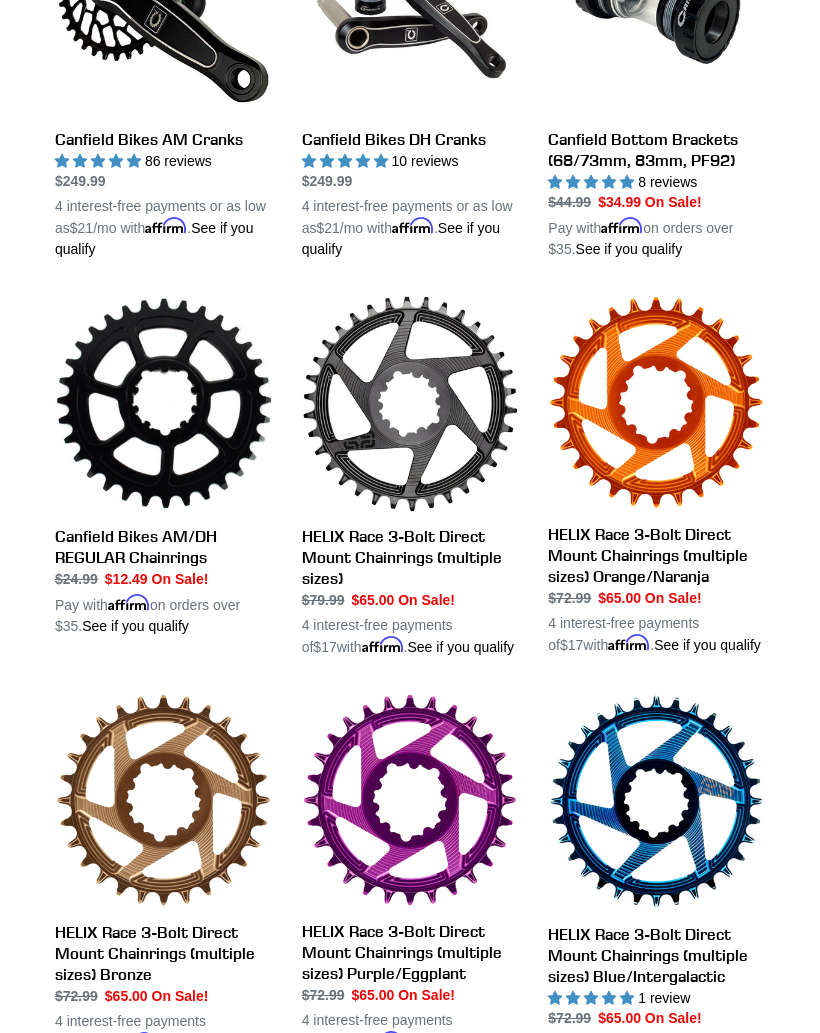 scroll, scrollTop: 741, scrollLeft: 0, axis: vertical 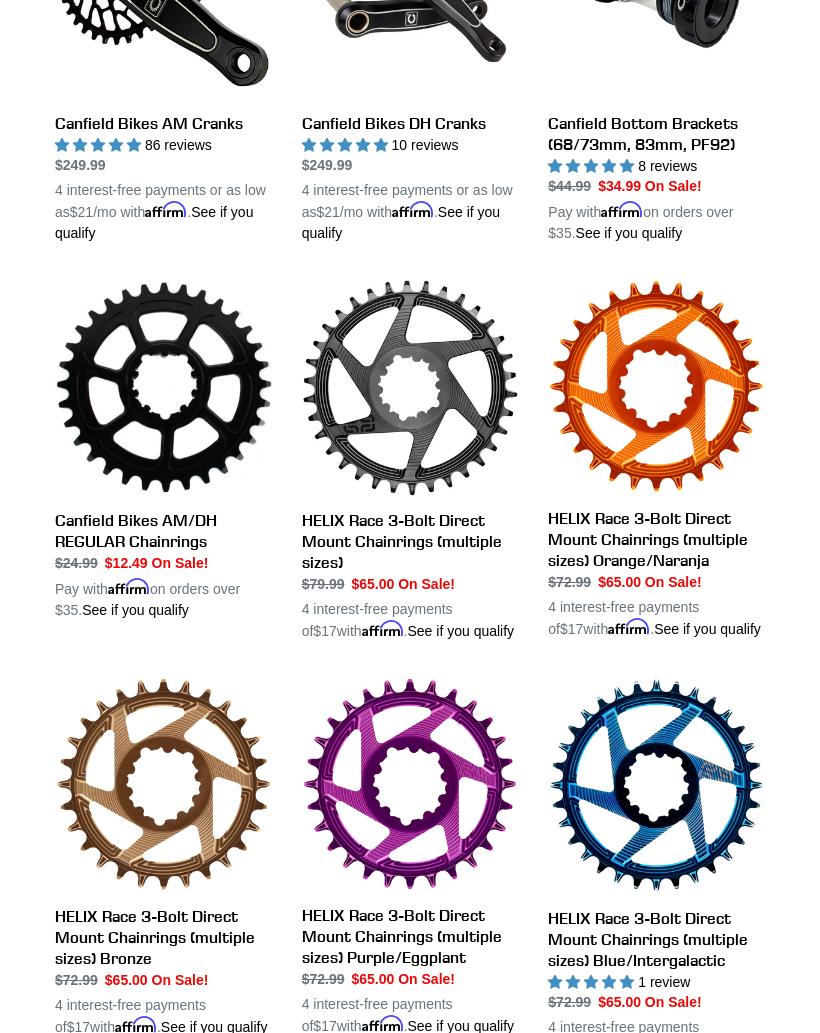 click on "HELIX Race 3-Bolt Direct Mount Chainrings (multiple sizes) Orange/Naranja" at bounding box center (656, 459) 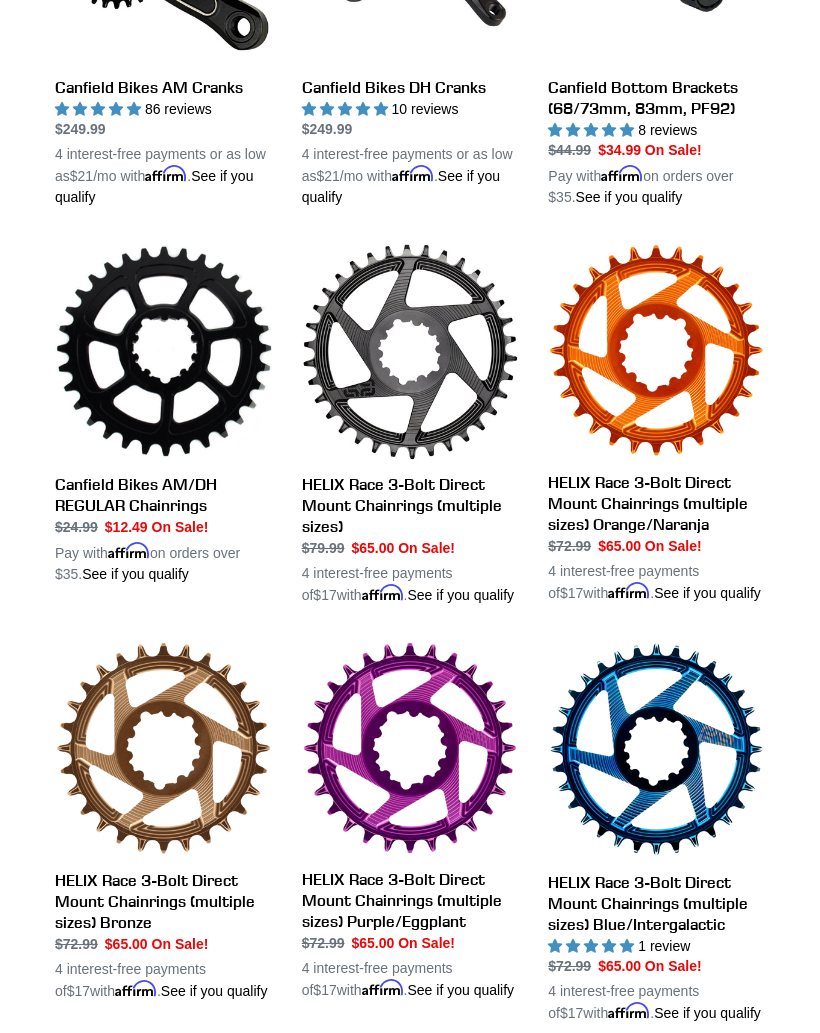 scroll, scrollTop: 637, scrollLeft: 0, axis: vertical 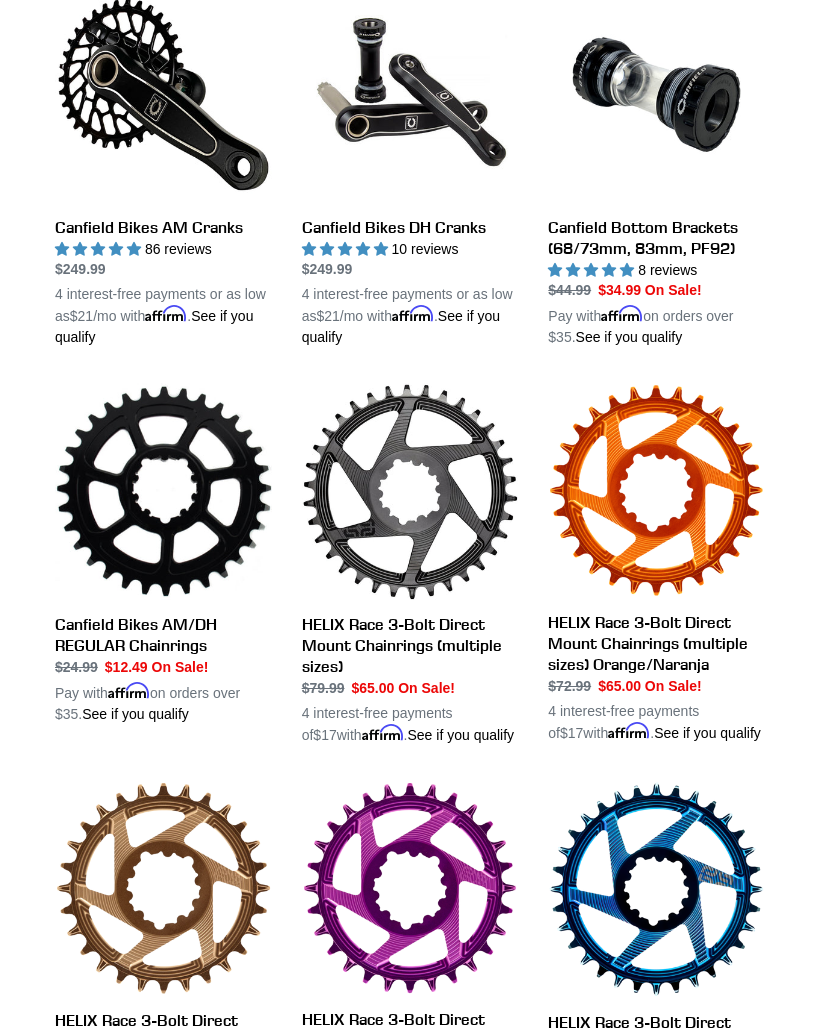 click on "Canfield Bikes AM/DH REGULAR Chainrings" at bounding box center [163, 554] 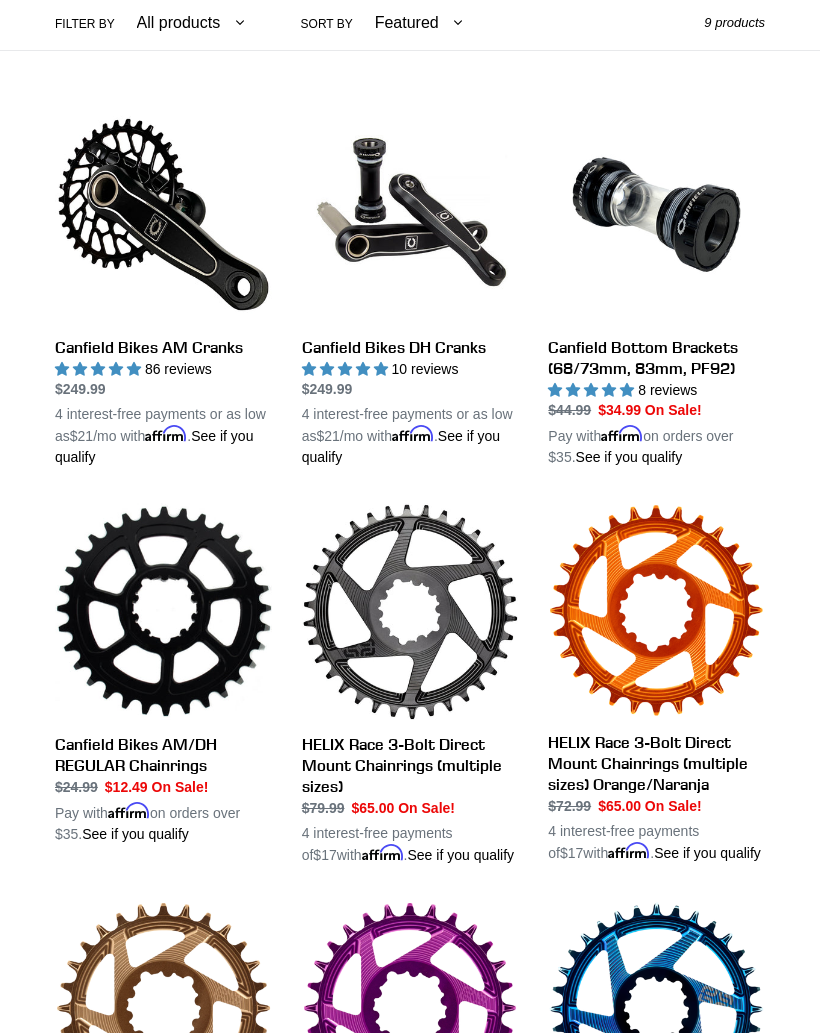 scroll, scrollTop: 519, scrollLeft: 0, axis: vertical 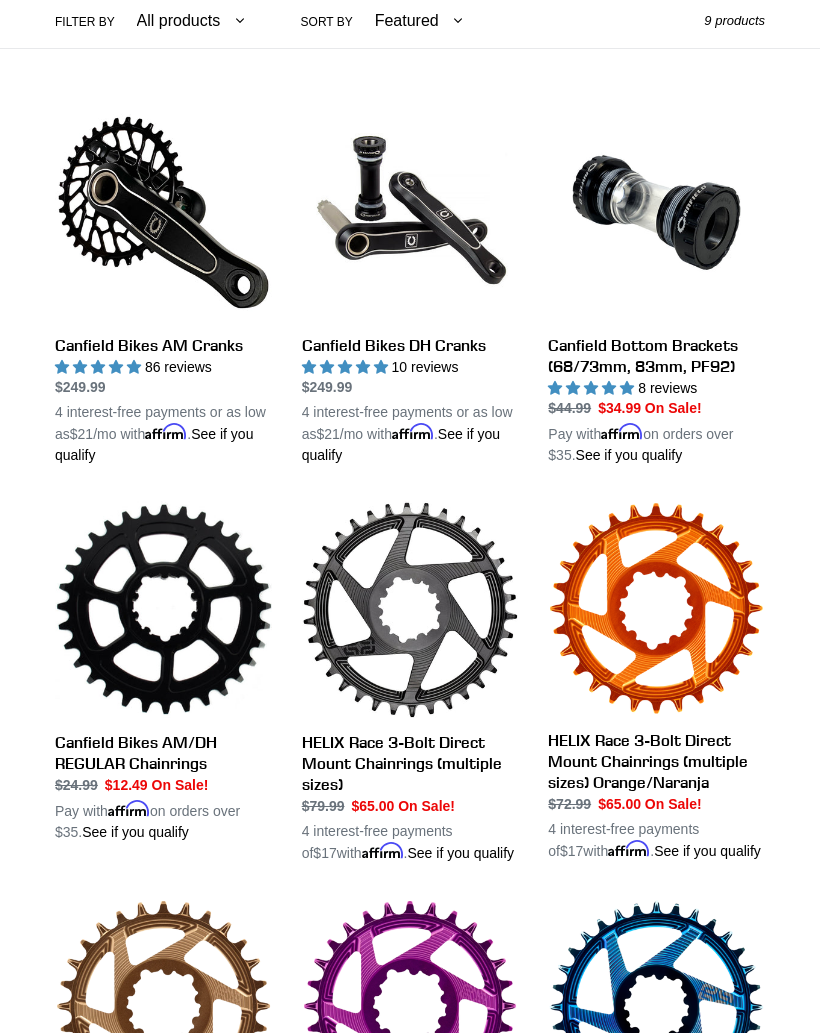 click on "HELIX Race 3-Bolt Direct Mount Chainrings (multiple sizes) Orange/Naranja" at bounding box center (656, 681) 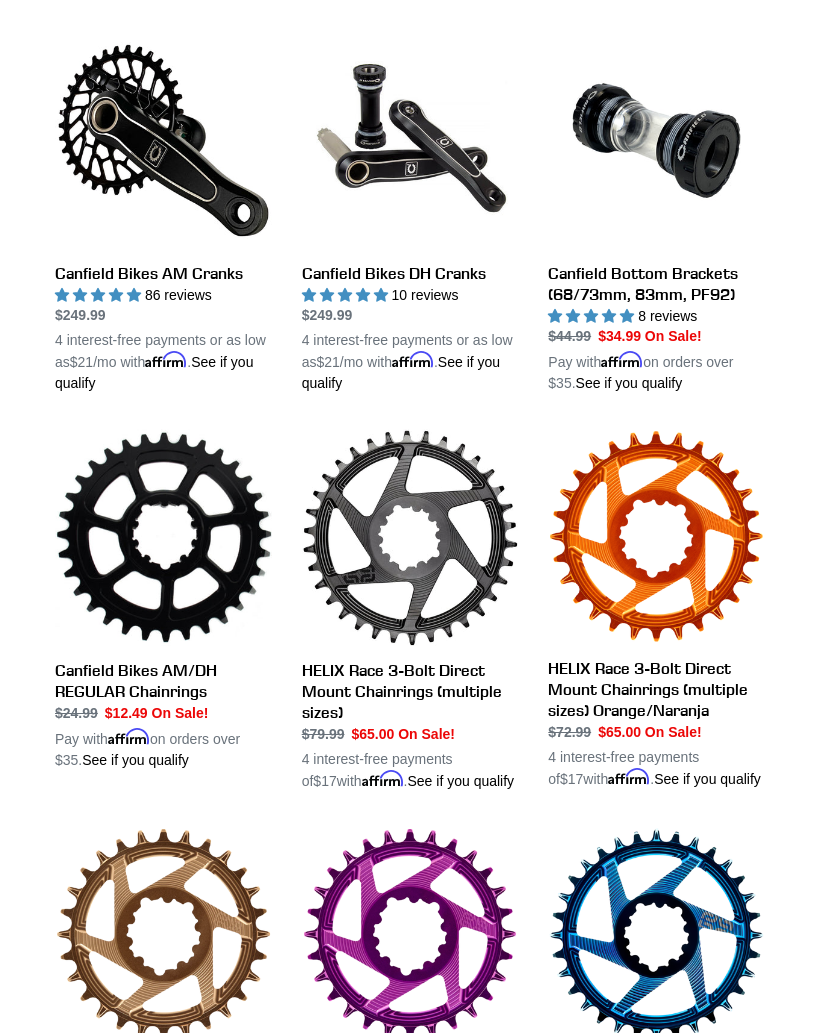 scroll, scrollTop: 646, scrollLeft: 0, axis: vertical 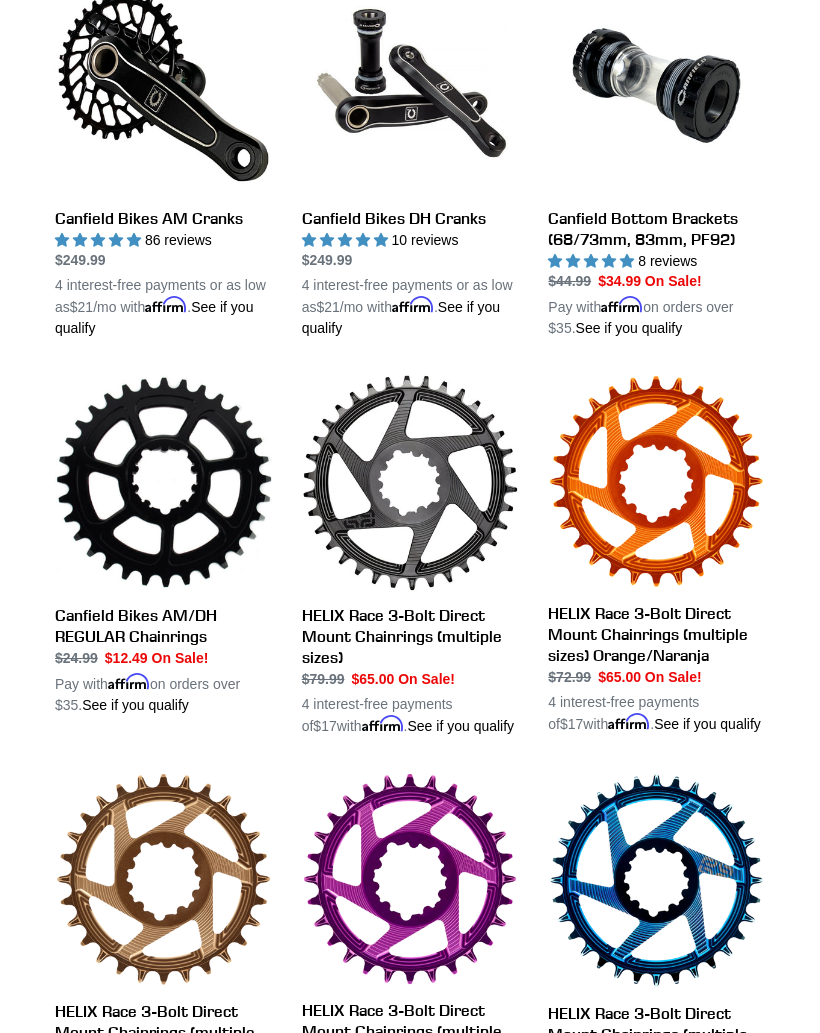 click on "HELIX Race 3-Bolt Direct Mount Chainrings (multiple sizes)" at bounding box center (410, 555) 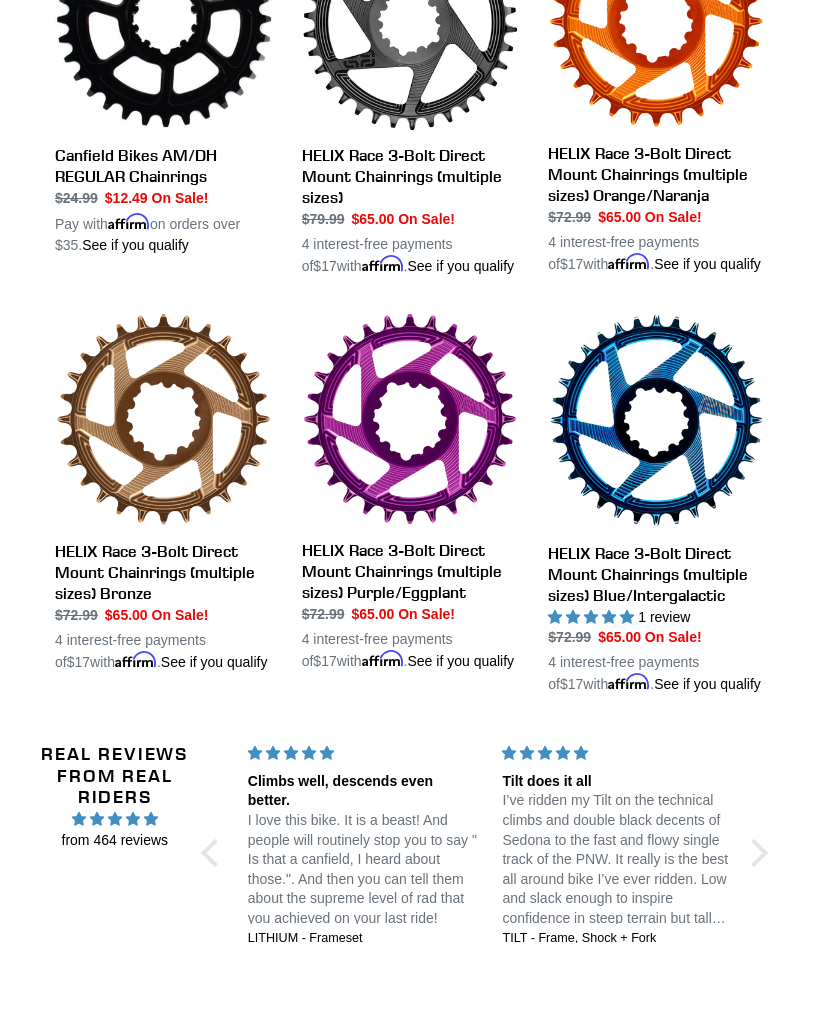 scroll, scrollTop: 1172, scrollLeft: 0, axis: vertical 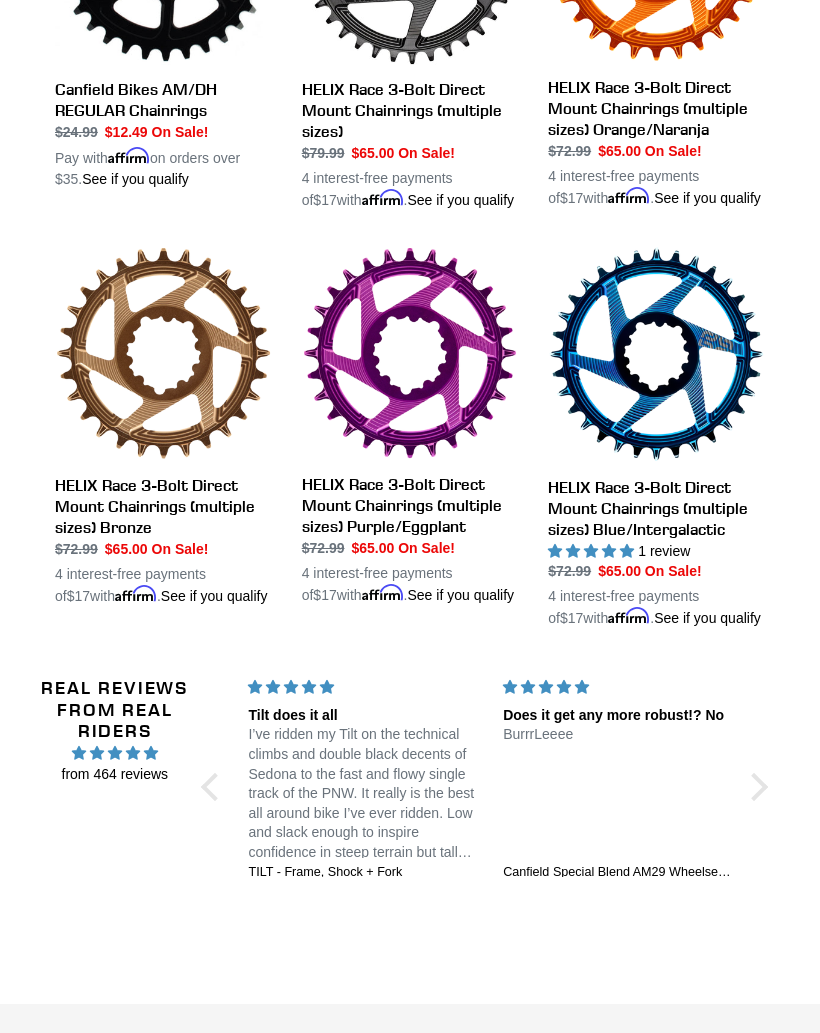 click on "HELIX Race 3-Bolt Direct Mount Chainrings (multiple sizes) Blue/Intergalactic" at bounding box center (656, 437) 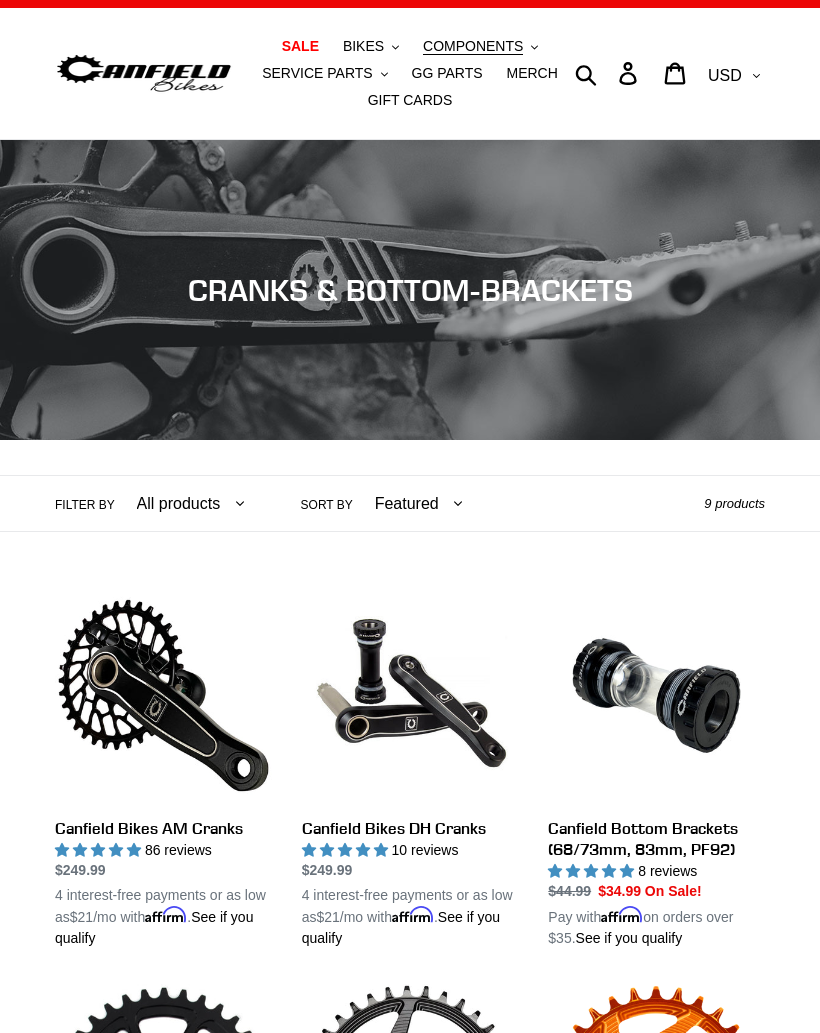 scroll, scrollTop: 0, scrollLeft: 0, axis: both 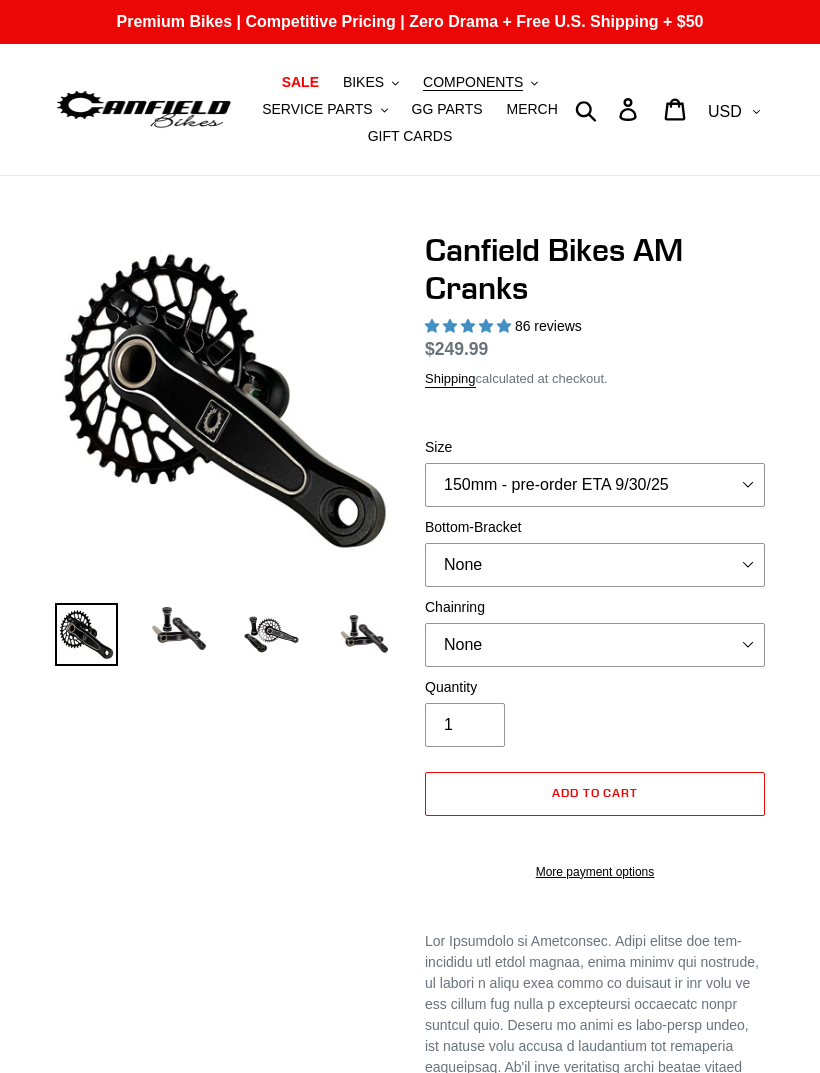 select on "highest-rating" 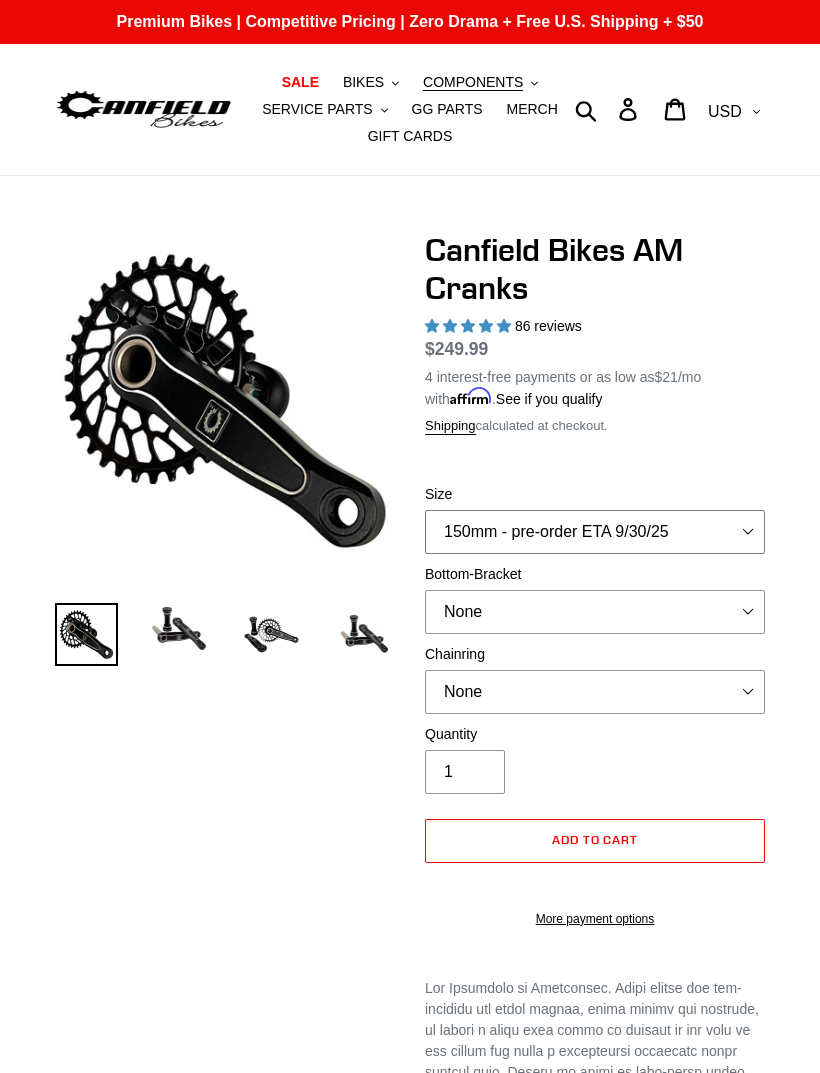 click on "150mm - pre-order ETA 9/30/25
155mm - pre-order ETA 9/30/25
160mm - pre-order ETA 9/30/25
165mm - pre-order ETA 9/30/25
170mm" at bounding box center (595, 532) 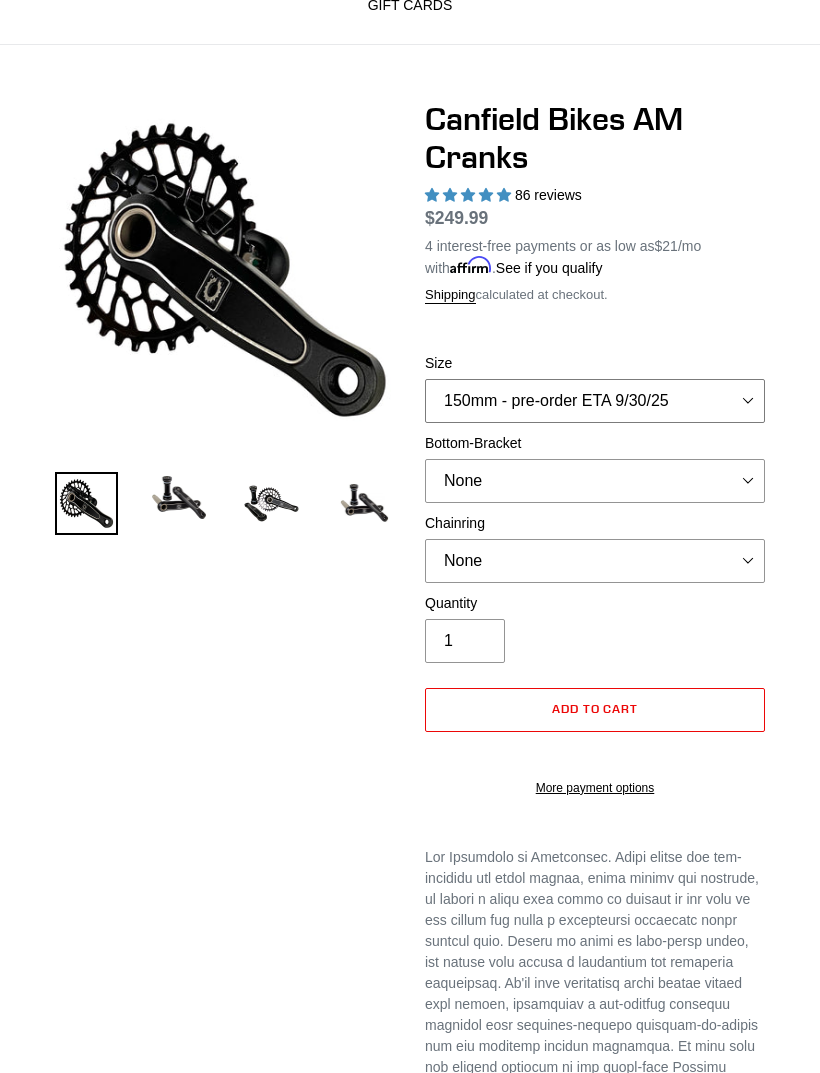 scroll, scrollTop: 0, scrollLeft: 0, axis: both 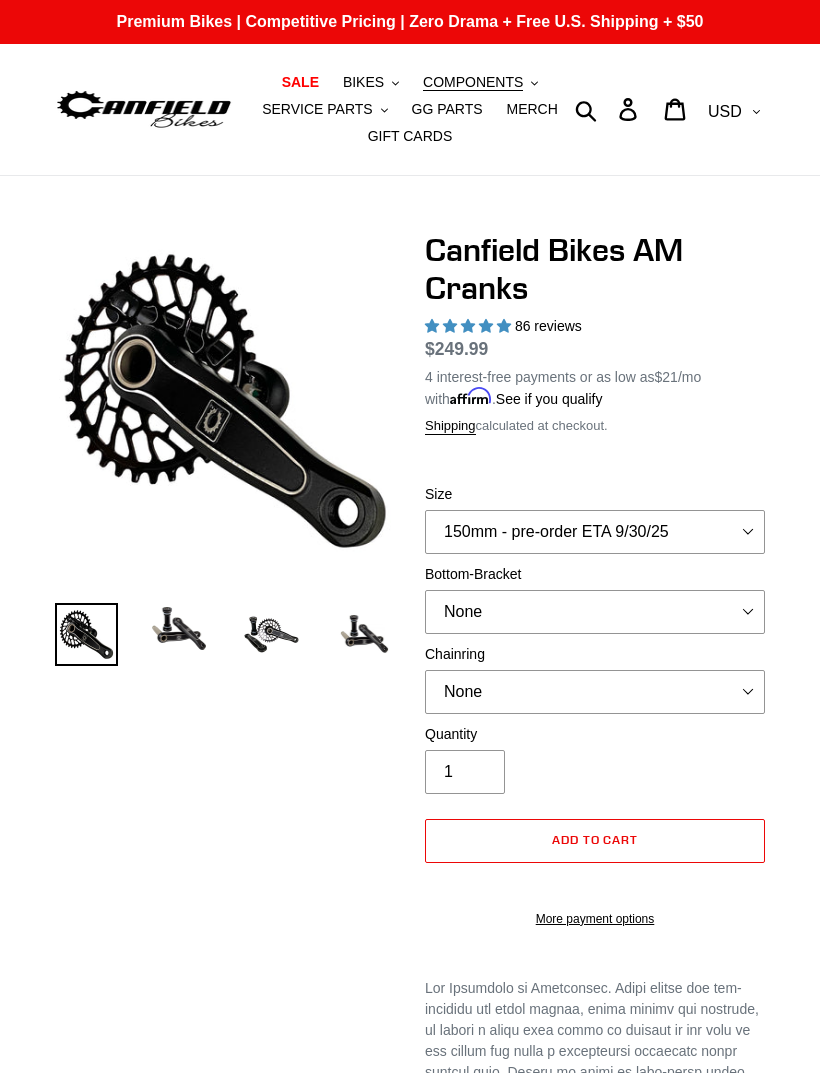 click at bounding box center (179, 628) 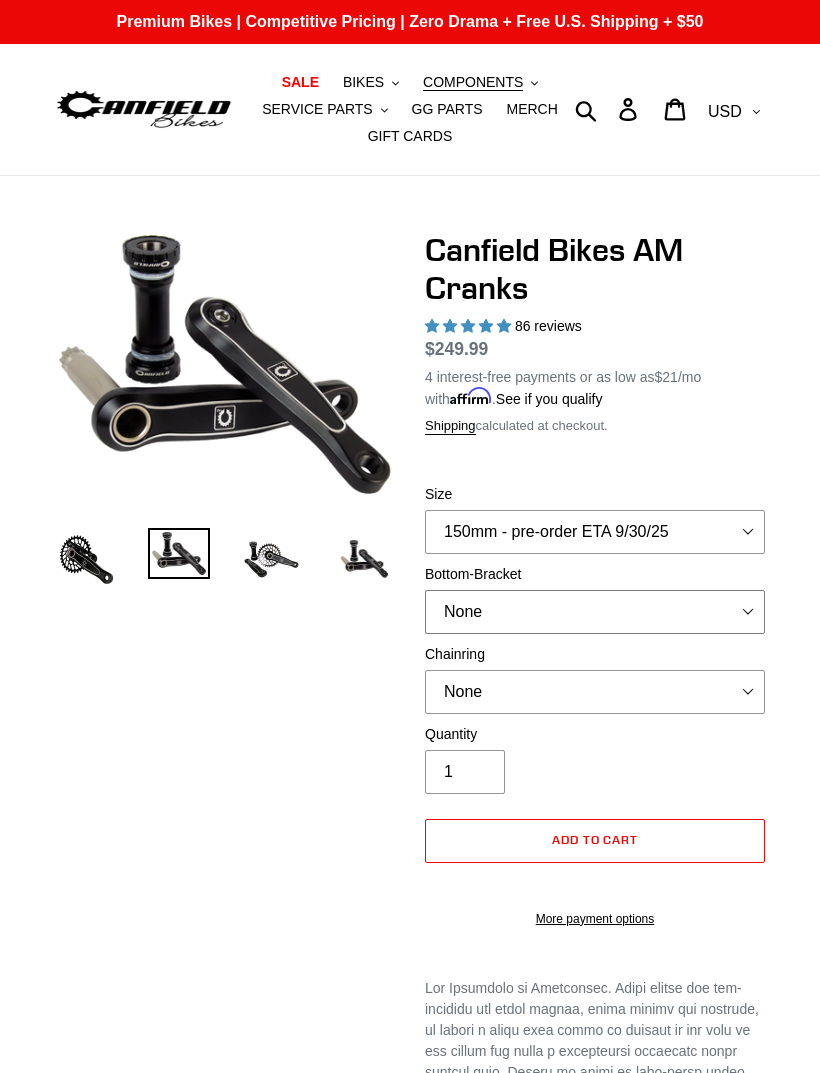 click on "None
BSA Threaded 68/73mm
Press Fit PF92" at bounding box center [595, 612] 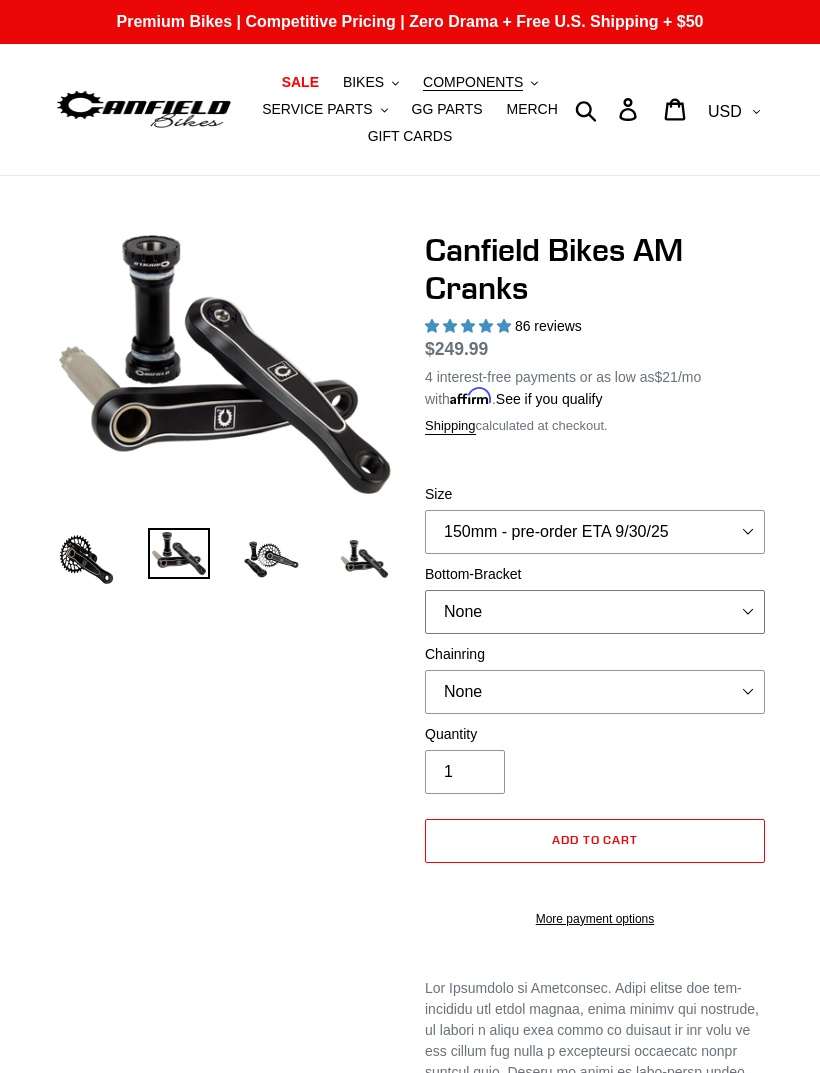 select on "BSA Threaded 68/73mm" 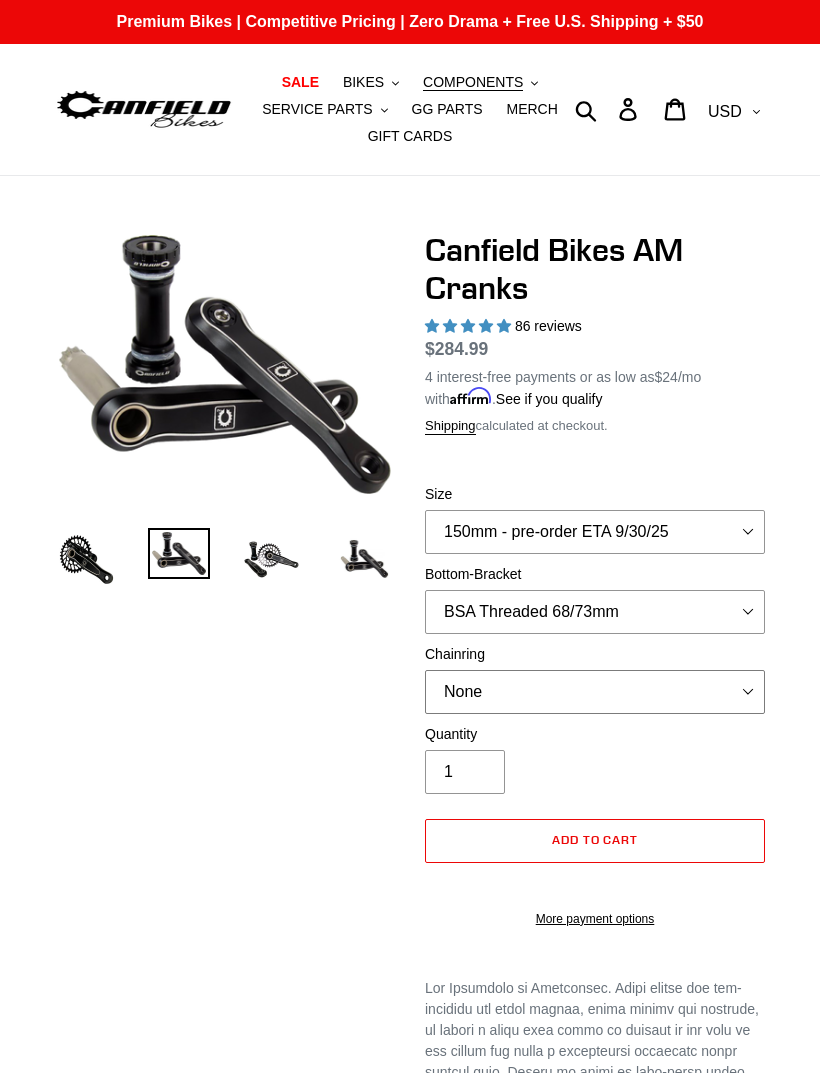 click on "None
30t Round (Boost 148)
30t Oval (Boost 148)
32t Round (Boost 148)
32t Oval (Boost 148)
34t Round (Boost 148)" at bounding box center (595, 692) 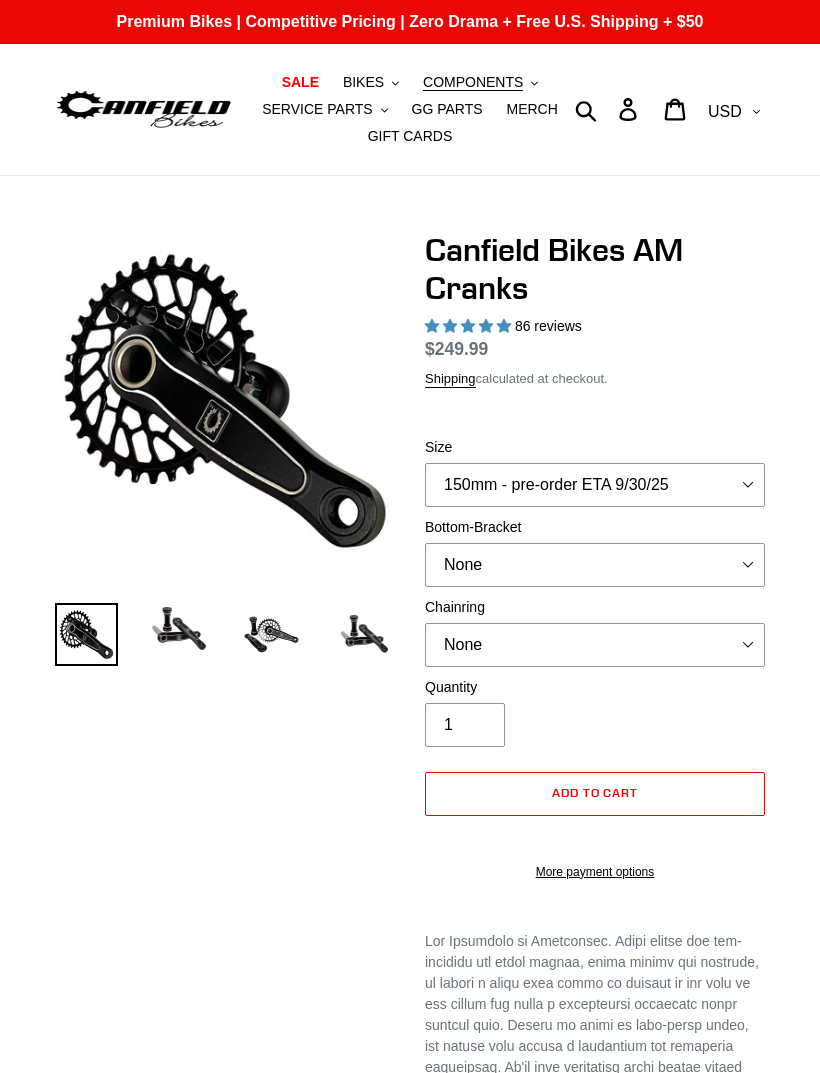 scroll, scrollTop: 0, scrollLeft: 0, axis: both 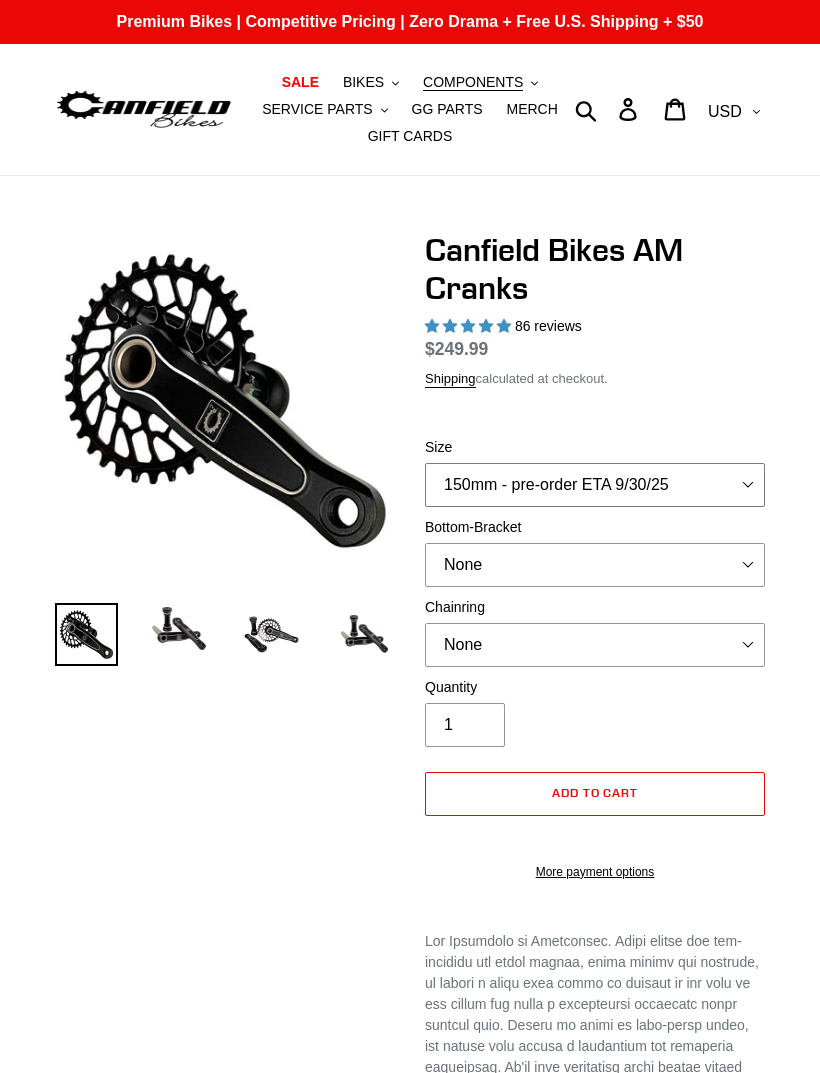 click on "150mm - pre-order ETA 9/30/25
155mm - pre-order ETA 9/30/25
160mm - pre-order ETA 9/30/25
165mm - pre-order ETA 9/30/25
170mm" at bounding box center [595, 485] 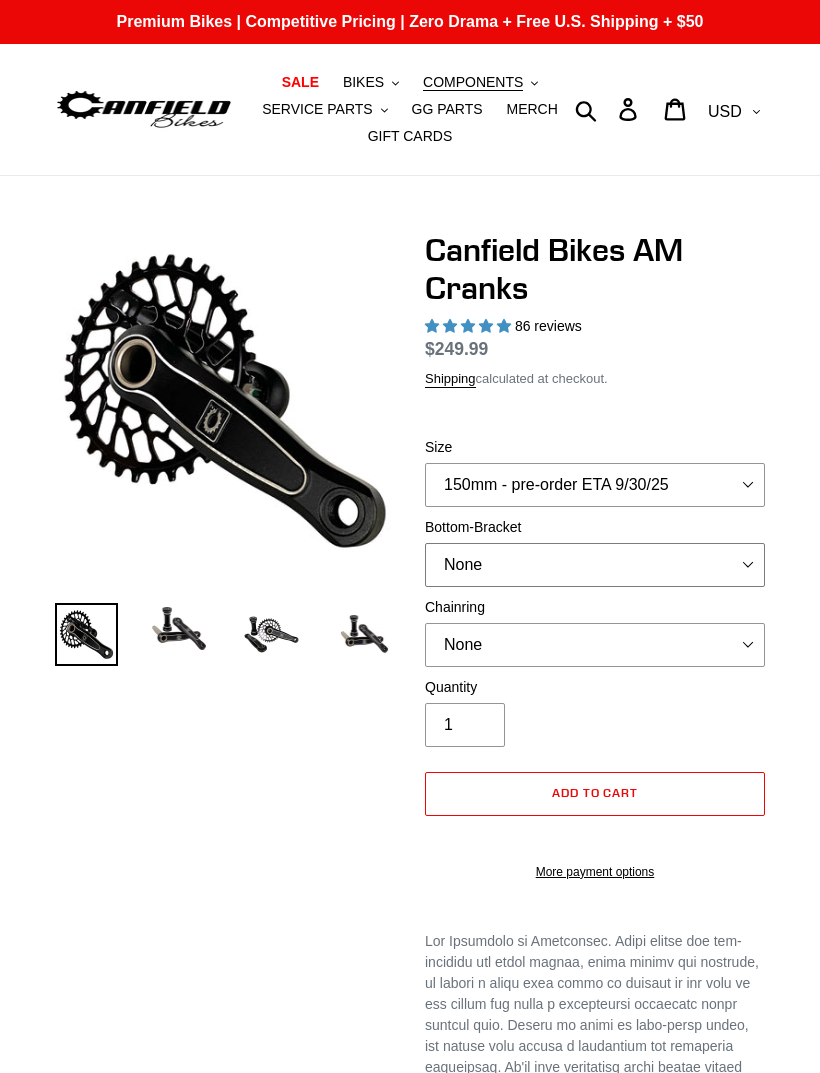 click on "None
BSA Threaded 68/73mm
Press Fit PF92" at bounding box center (595, 565) 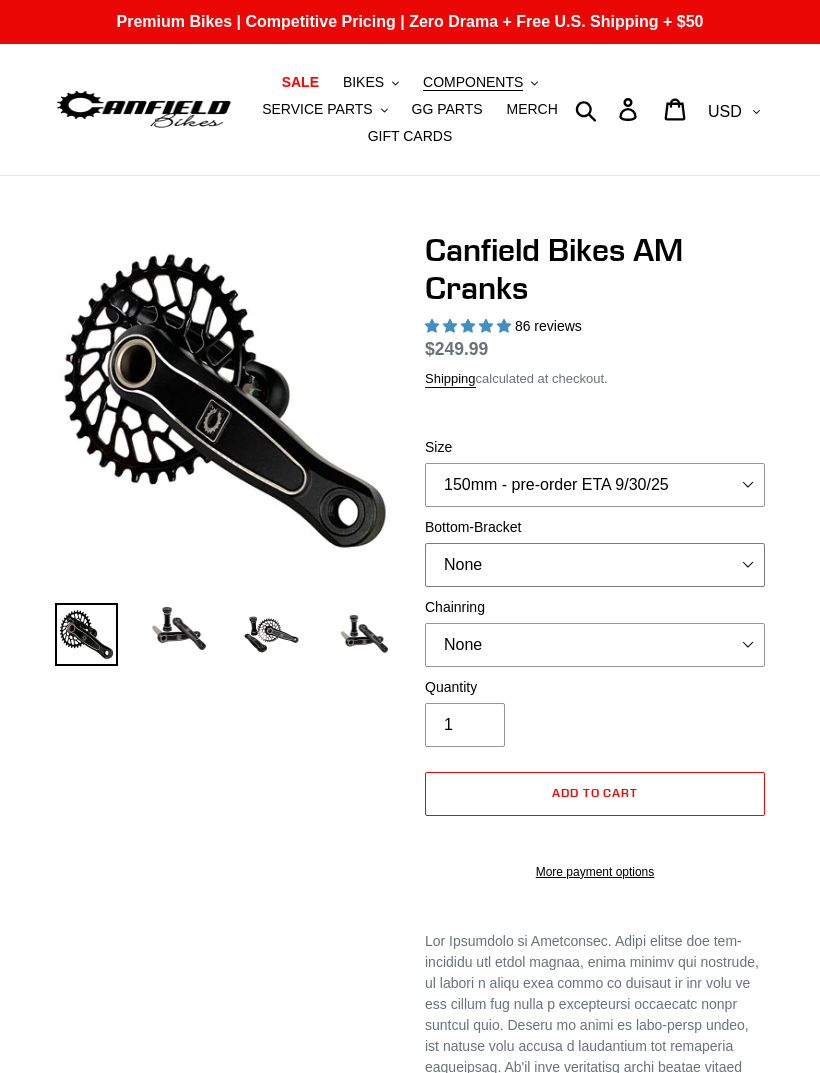 select on "BSA Threaded 68/73mm" 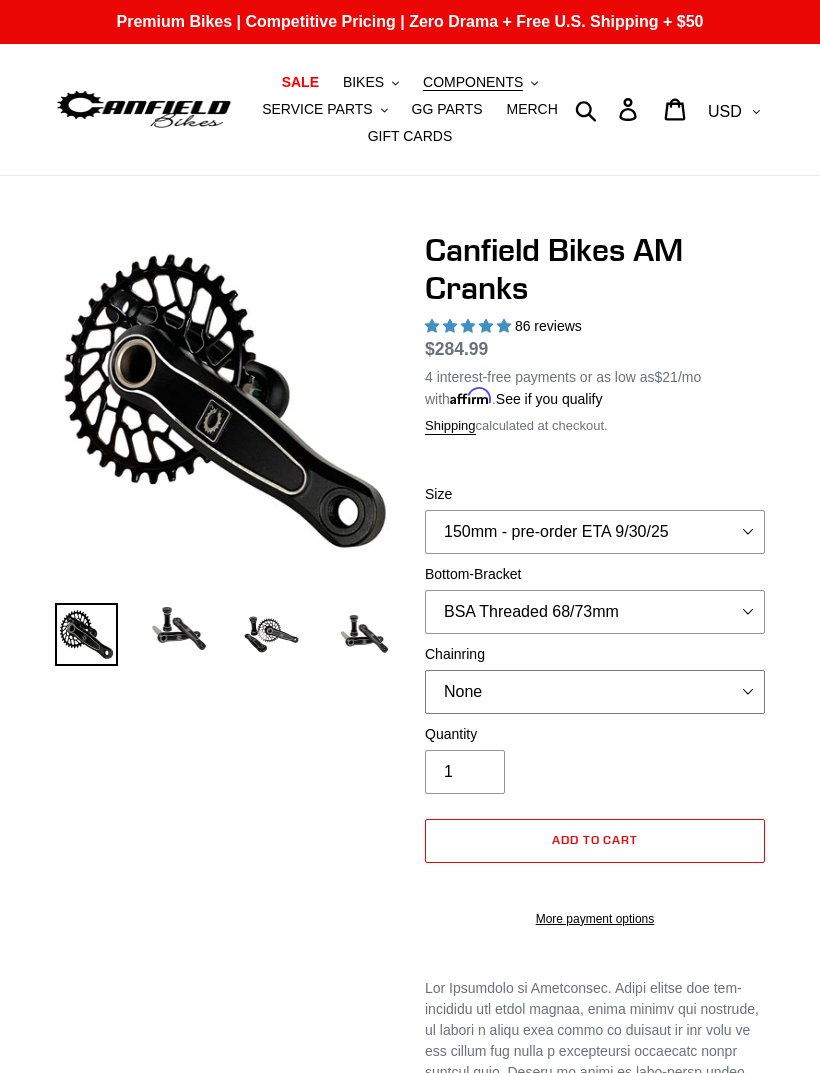 click on "None
30t Round (Boost 148)
30t Oval (Boost 148)
32t Round (Boost 148)
32t Oval (Boost 148)
34t Round (Boost 148)" at bounding box center [595, 692] 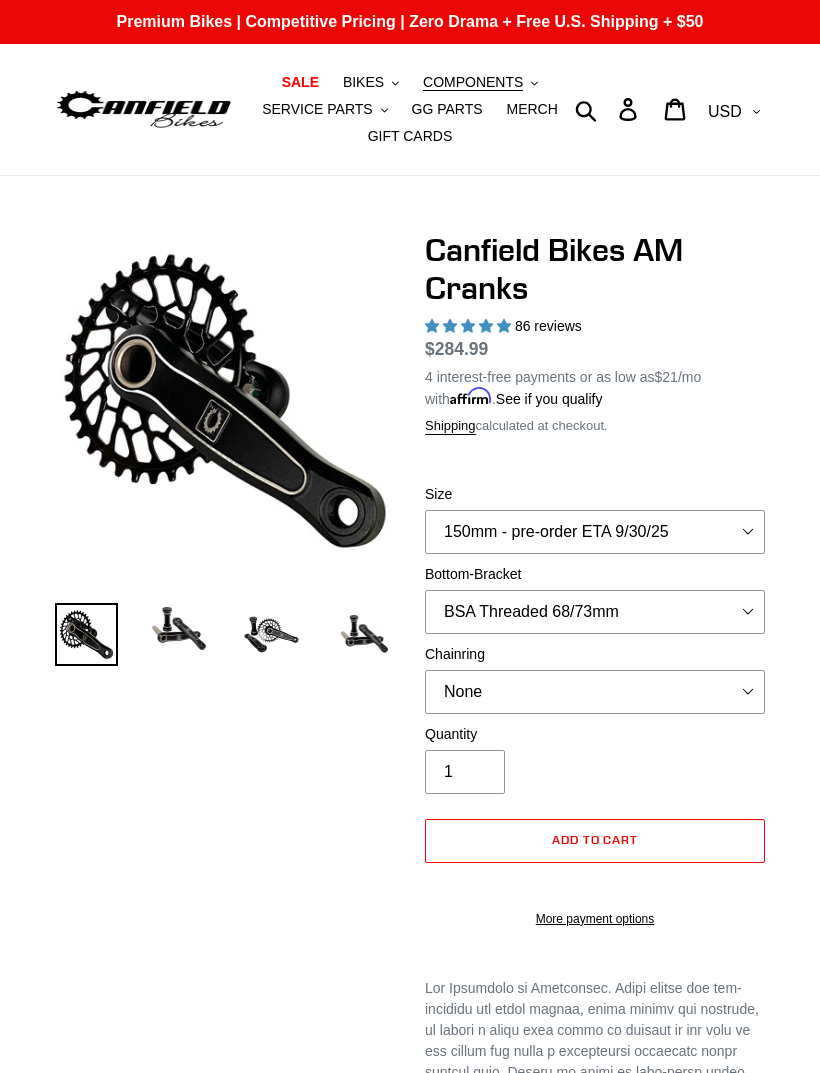click at bounding box center (179, 628) 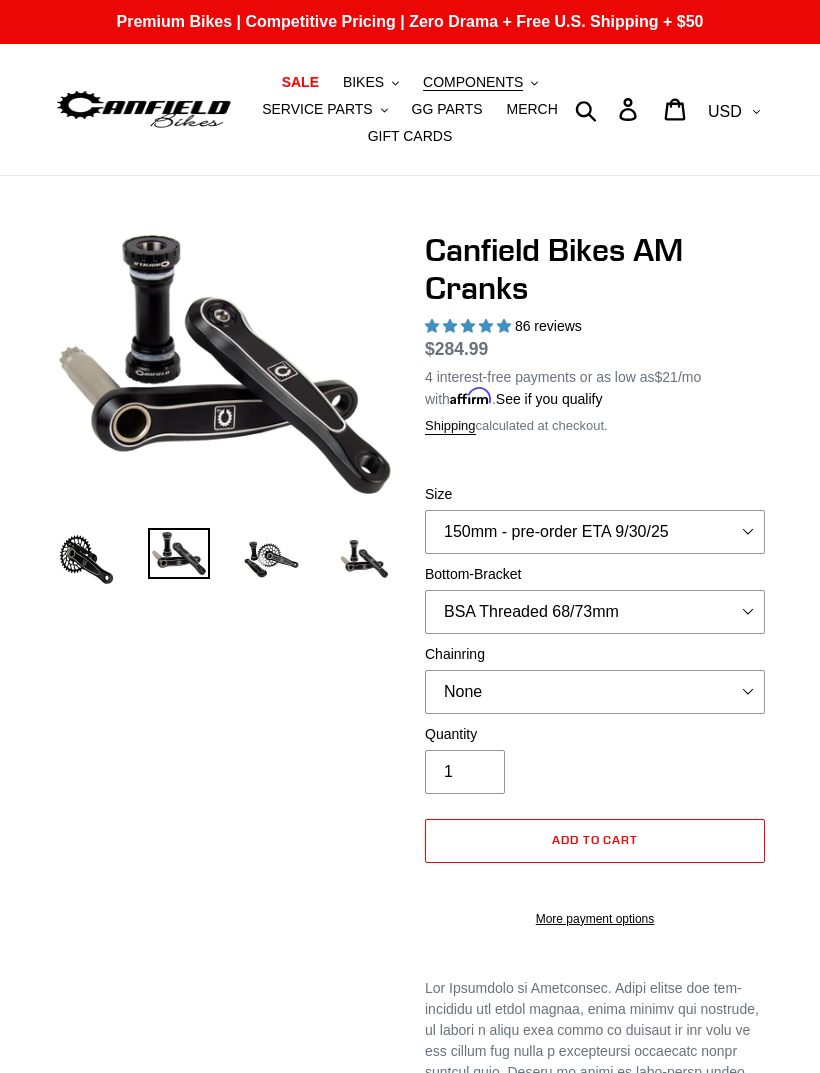 click at bounding box center [271, 559] 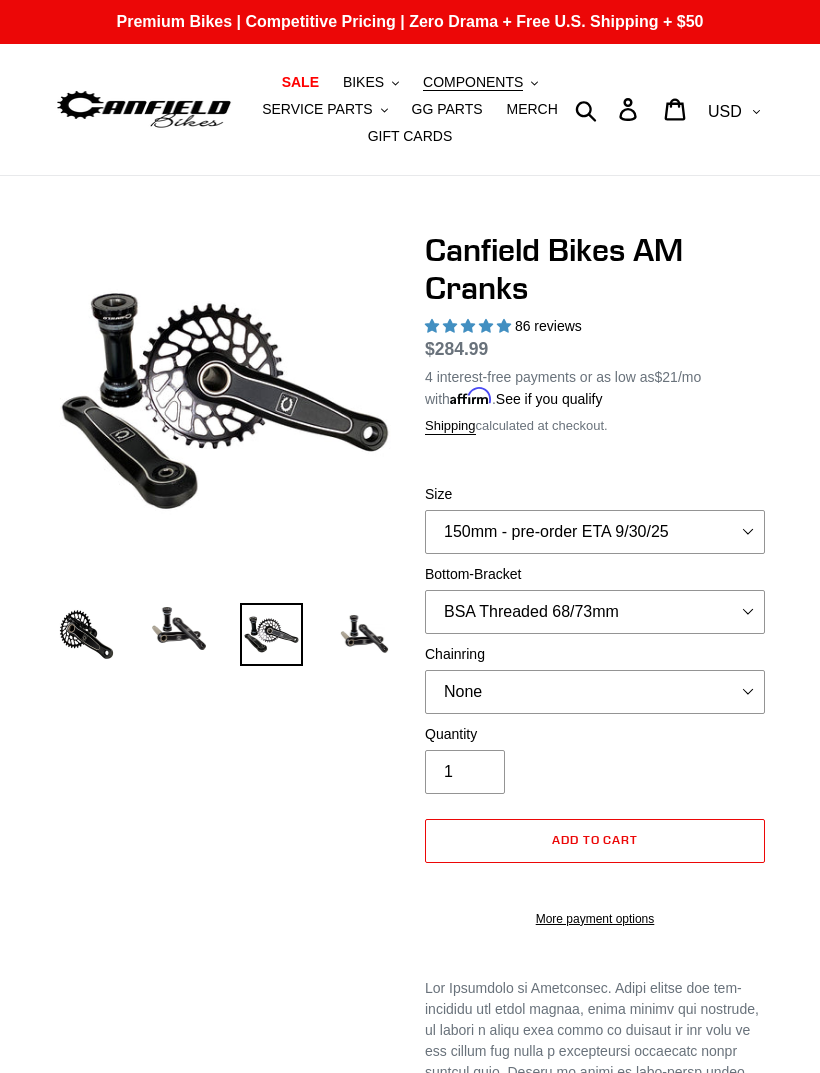 click at bounding box center (364, 634) 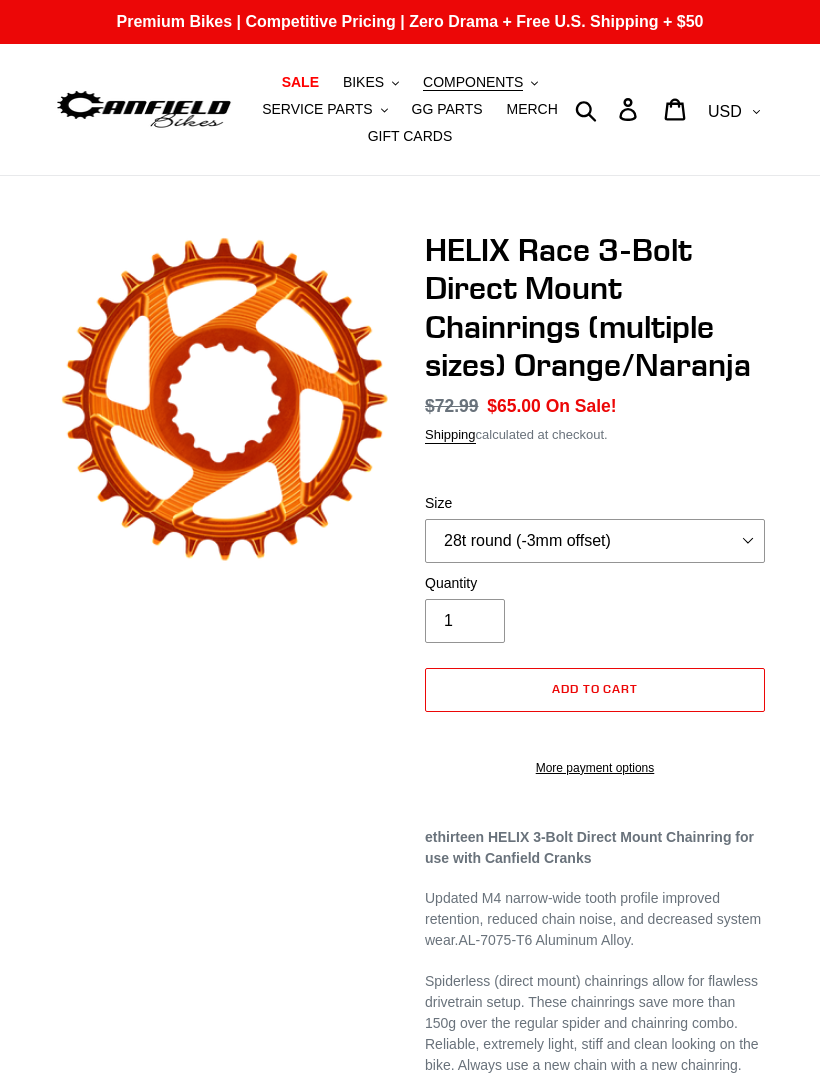scroll, scrollTop: 0, scrollLeft: 0, axis: both 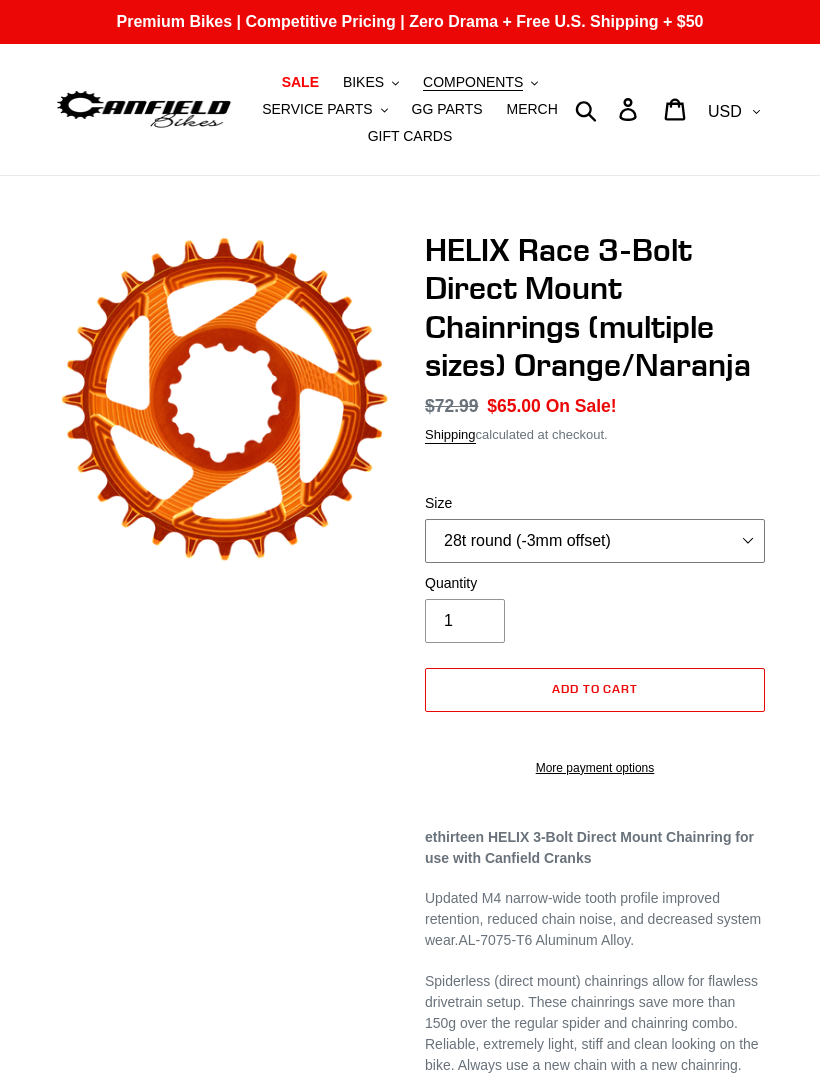 click on "28t round (-3mm offset)
30t round (-3mm offset)
32t round (-3mm offset)
34t round (-3mm offset)" at bounding box center [595, 541] 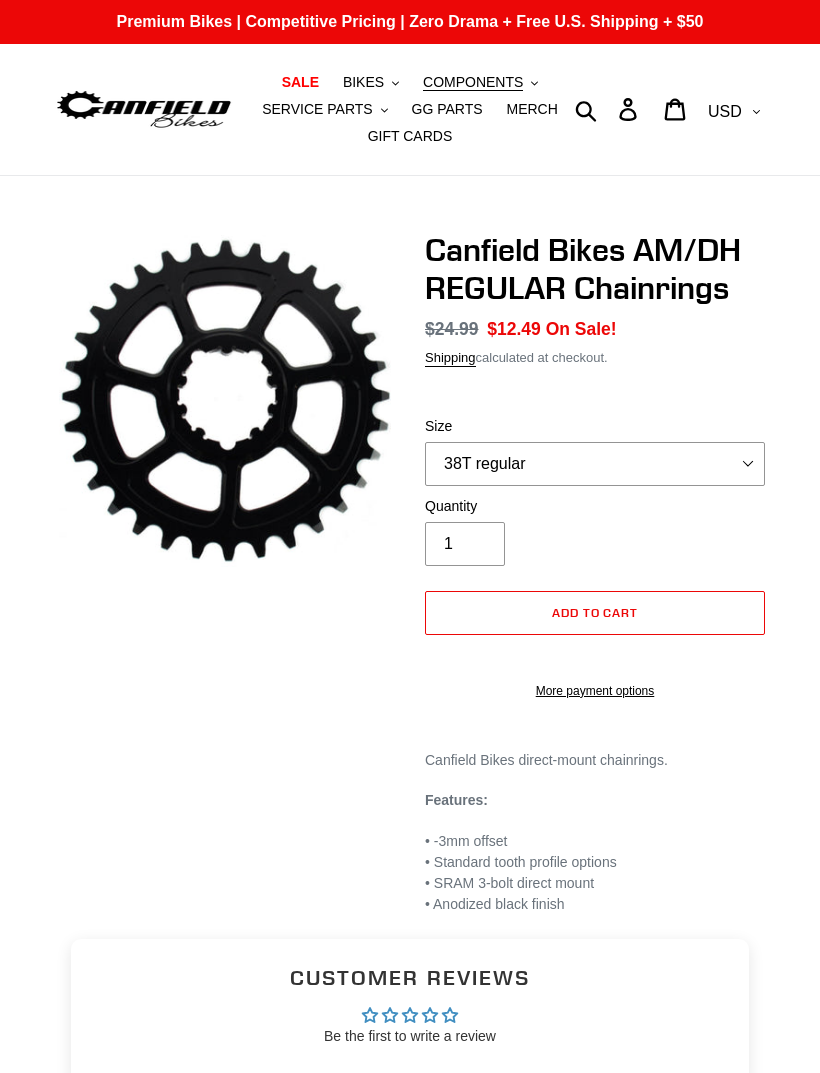 scroll, scrollTop: 0, scrollLeft: 0, axis: both 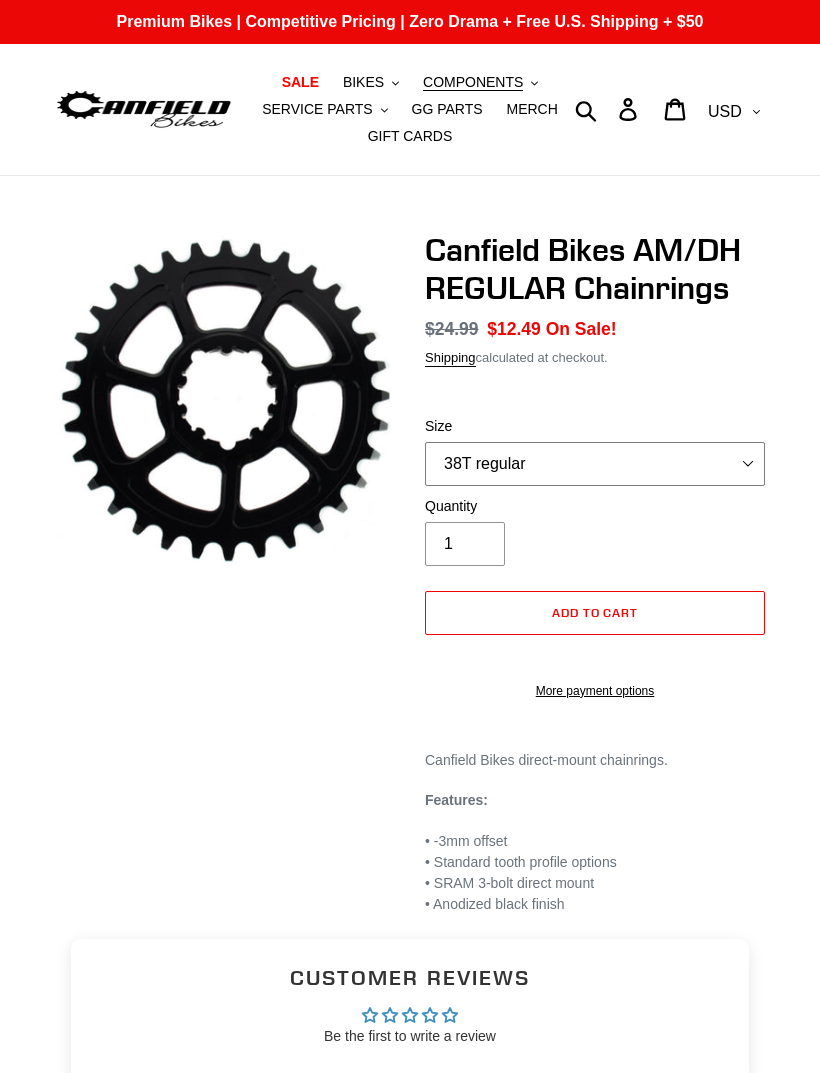 click on "38T regular" at bounding box center (595, 464) 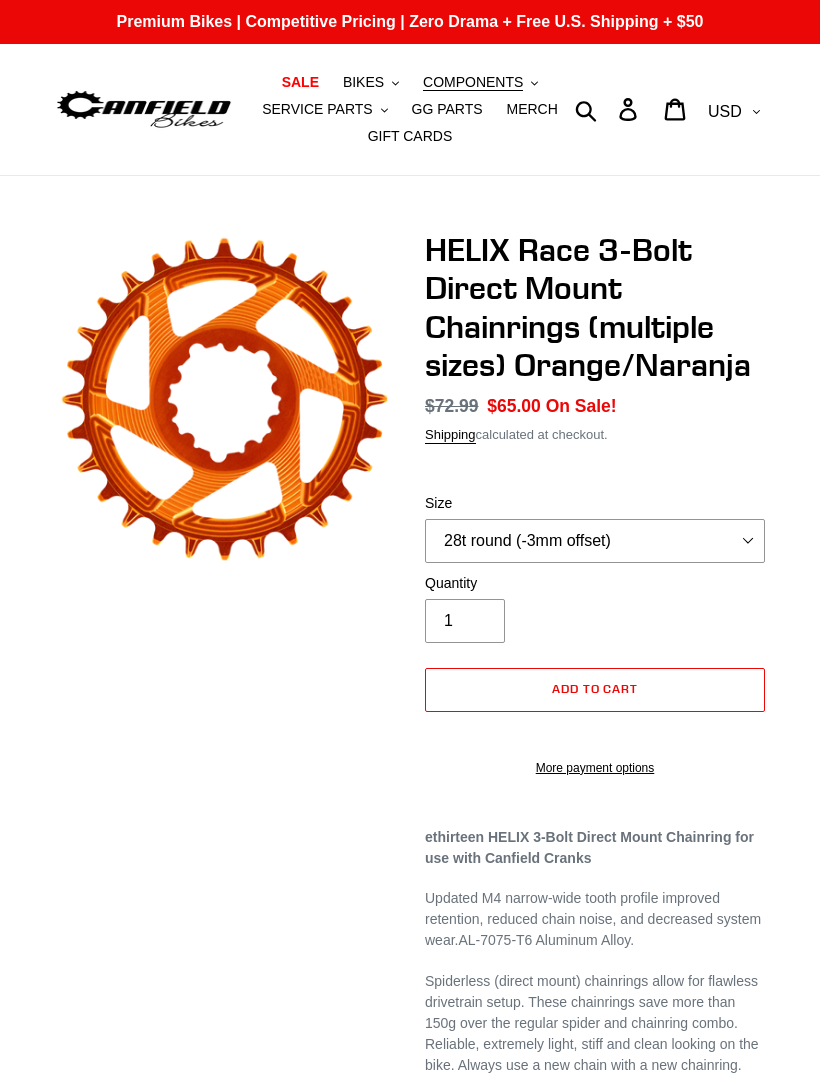 scroll, scrollTop: 0, scrollLeft: 0, axis: both 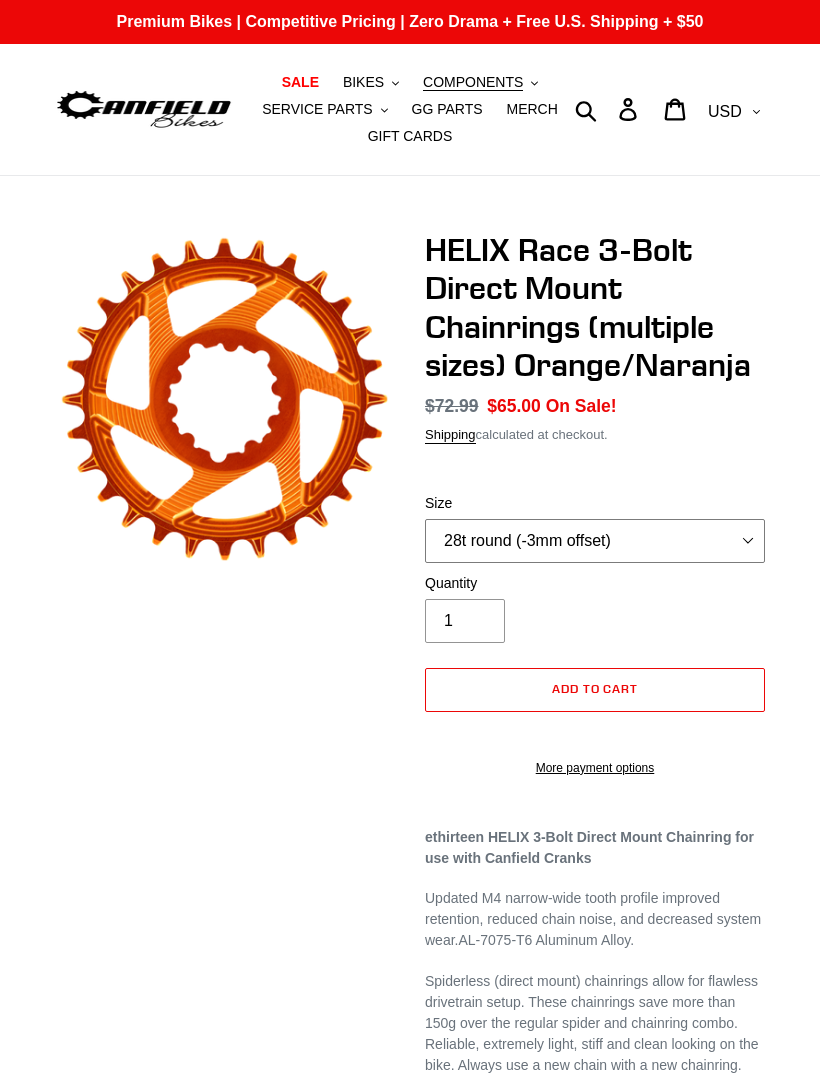 click on "28t round (-3mm offset)
30t round (-3mm offset)
32t round (-3mm offset)
34t round (-3mm offset)" at bounding box center (595, 541) 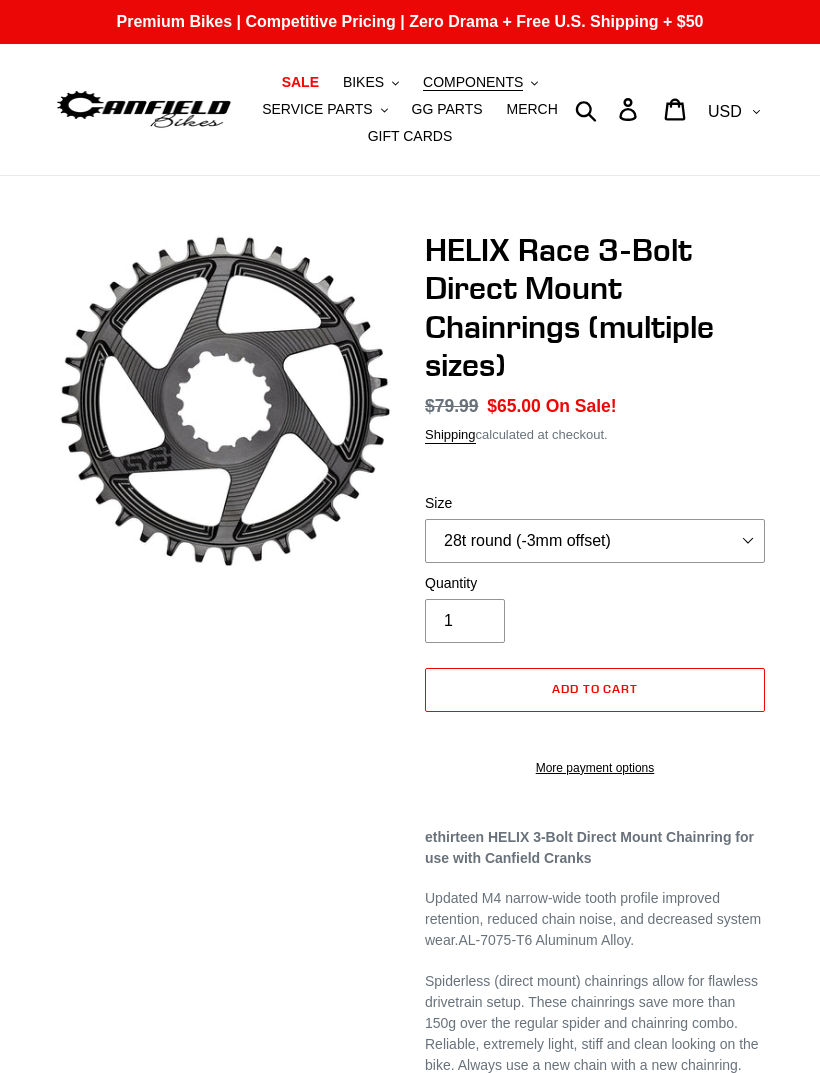 scroll, scrollTop: 0, scrollLeft: 0, axis: both 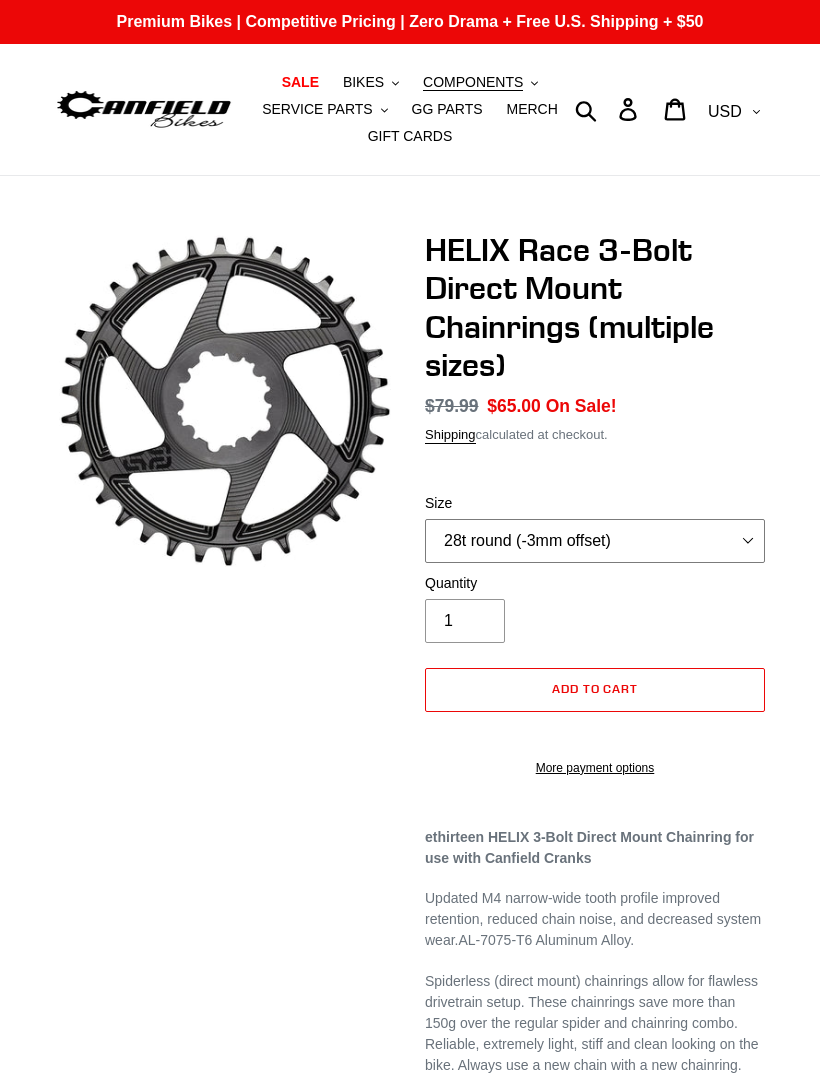 click on "28t round (-3mm offset)
30t round (-3mm offset)
32t round (-3mm offset)
34t round (-3mm offset)" at bounding box center (595, 541) 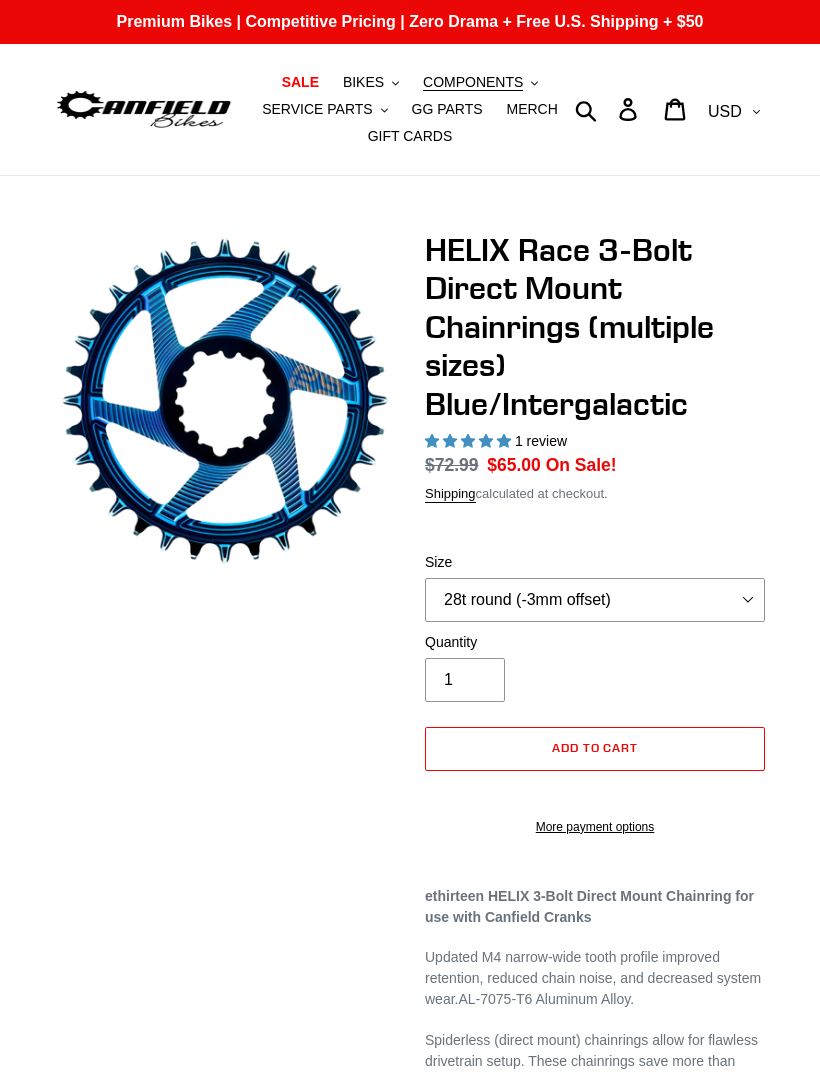 select on "highest-rating" 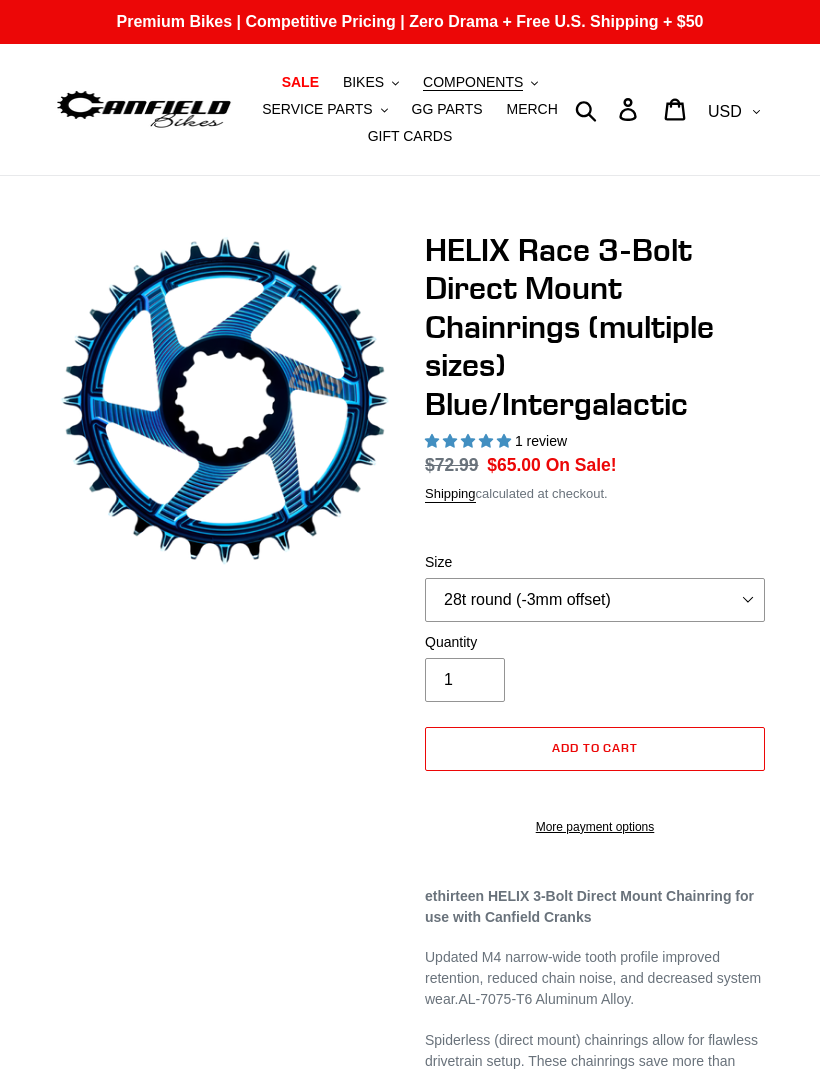 scroll, scrollTop: 0, scrollLeft: 0, axis: both 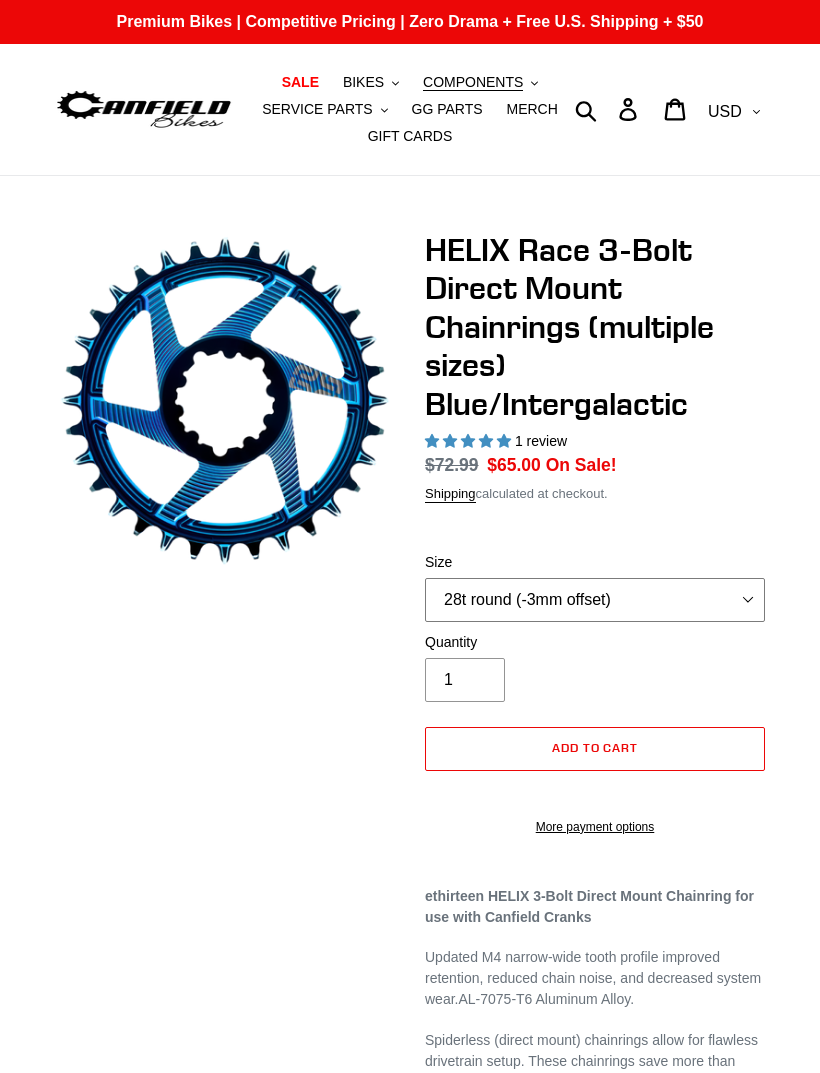 click on "28t round (-3mm offset)
30t round (-3mm offset)
32t round (-3mm offset)
34t round (-3mm offset)" at bounding box center (595, 600) 